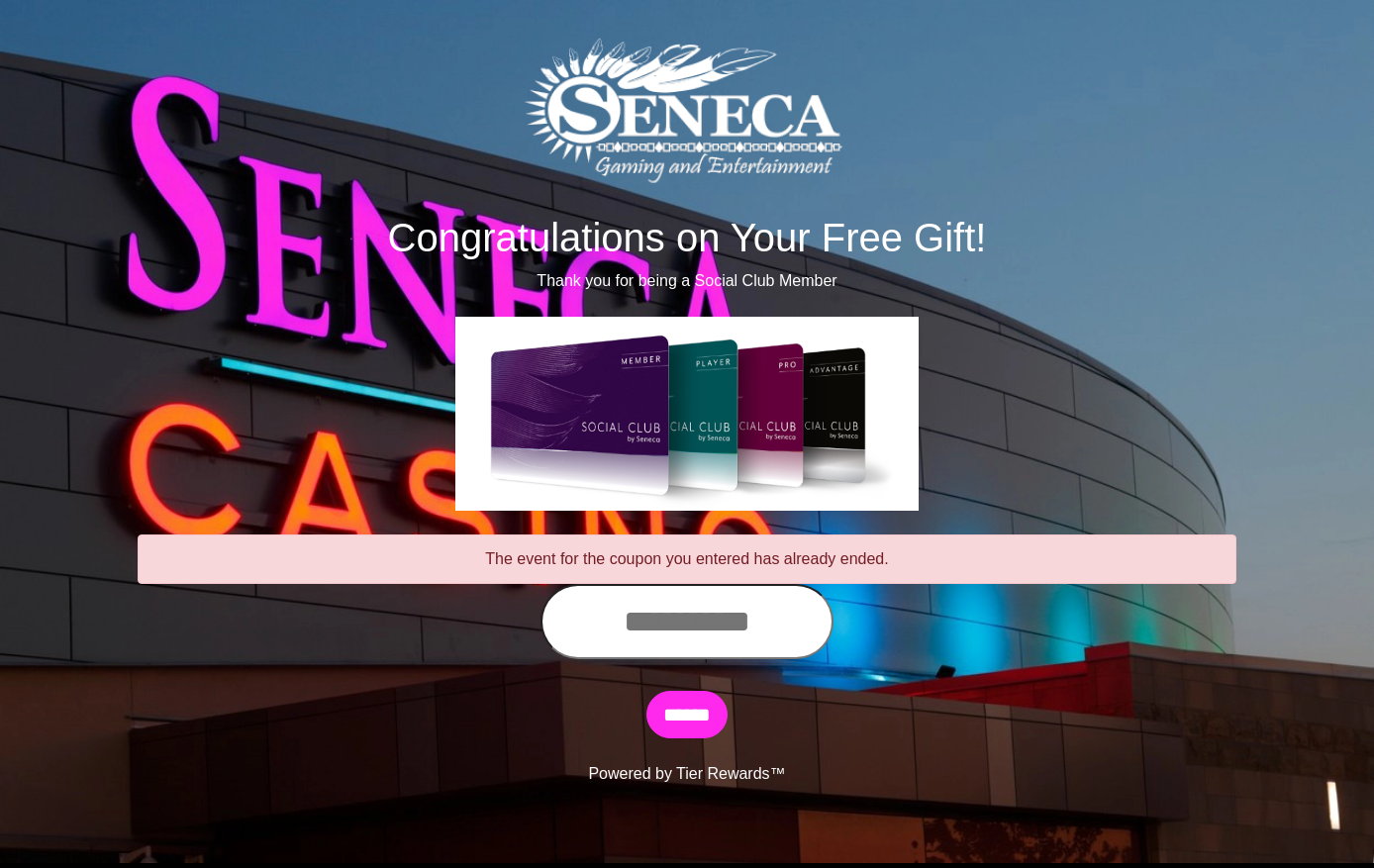scroll, scrollTop: 0, scrollLeft: 0, axis: both 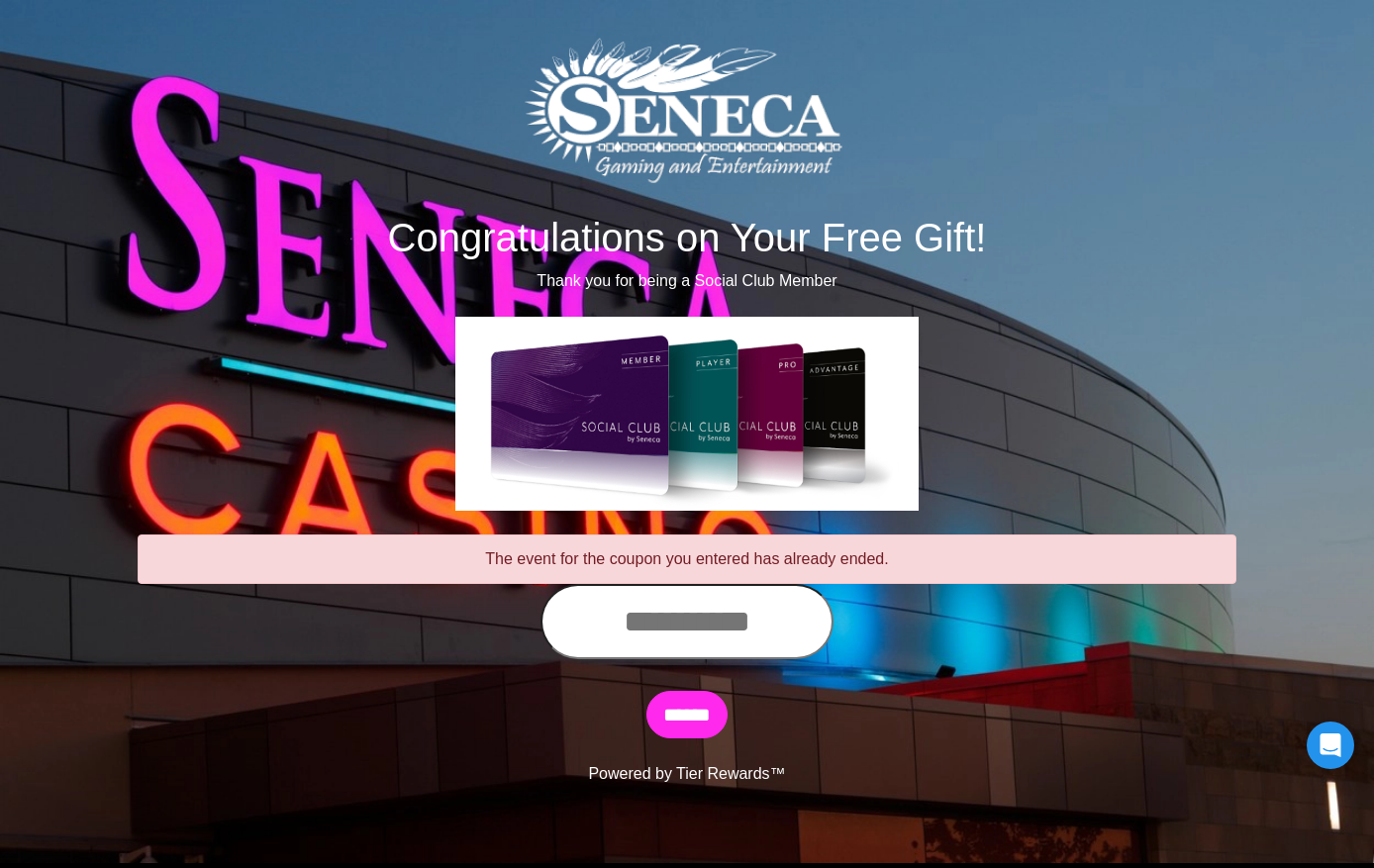 click at bounding box center (687, 622) 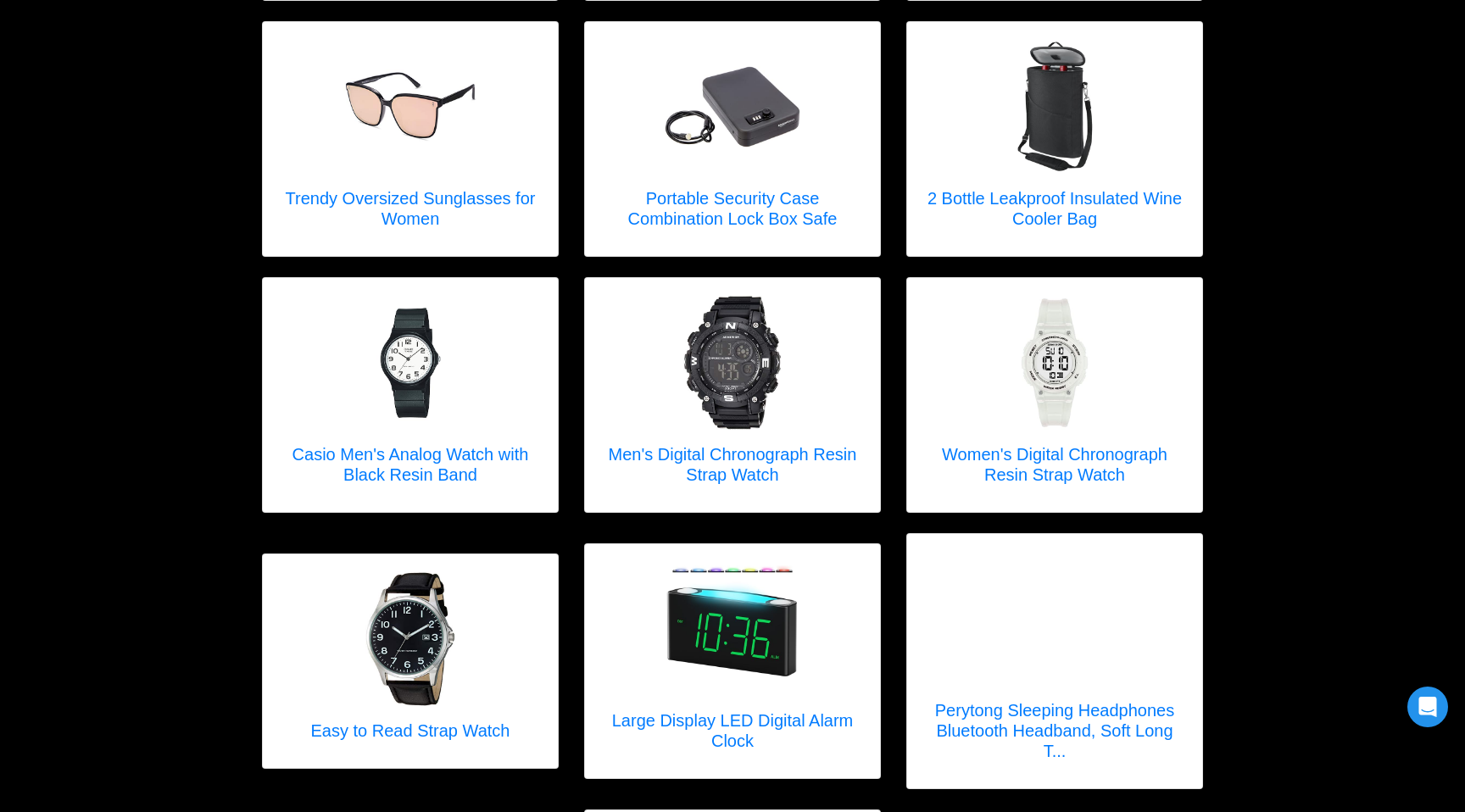 scroll, scrollTop: 755, scrollLeft: 0, axis: vertical 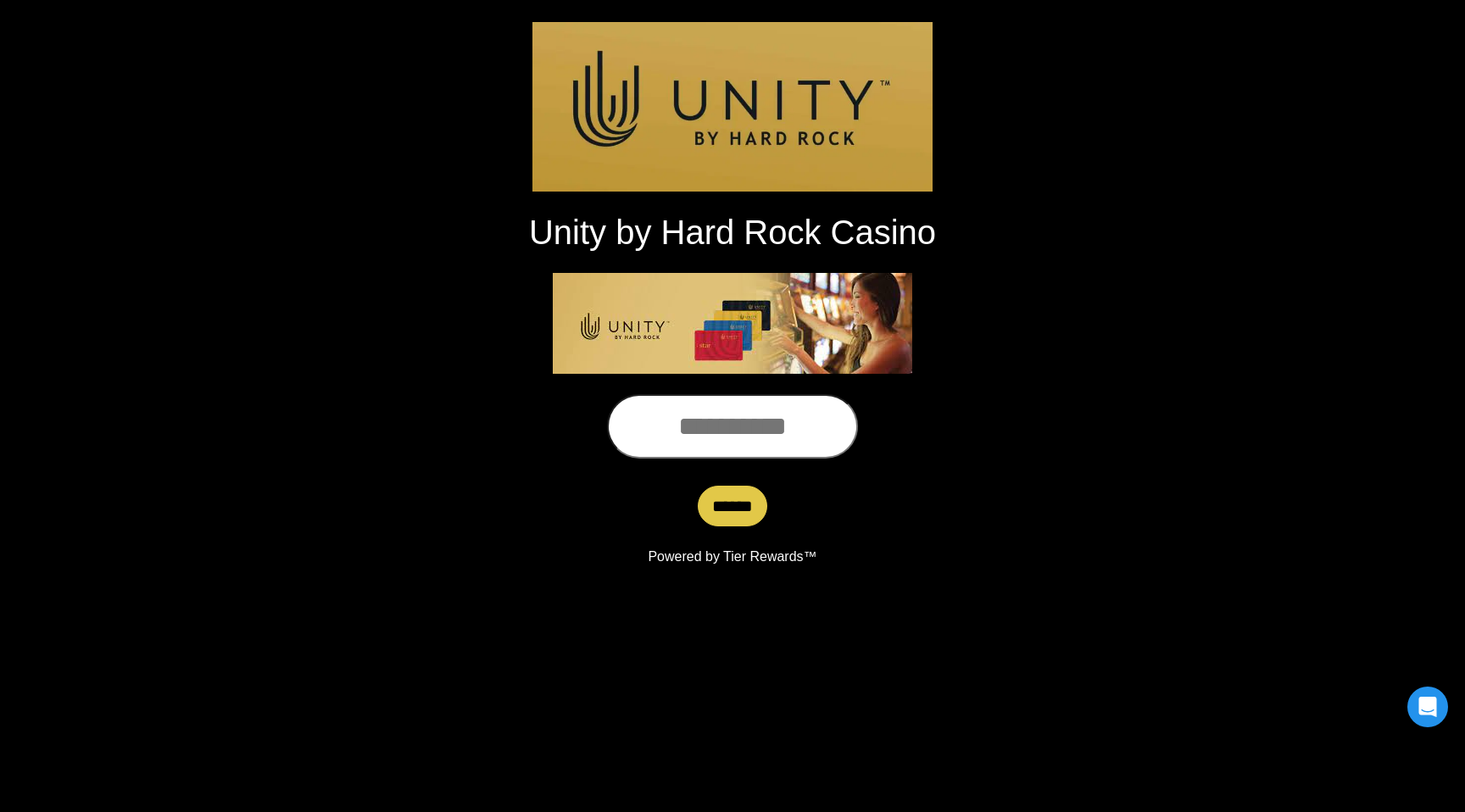 click at bounding box center [732, 426] 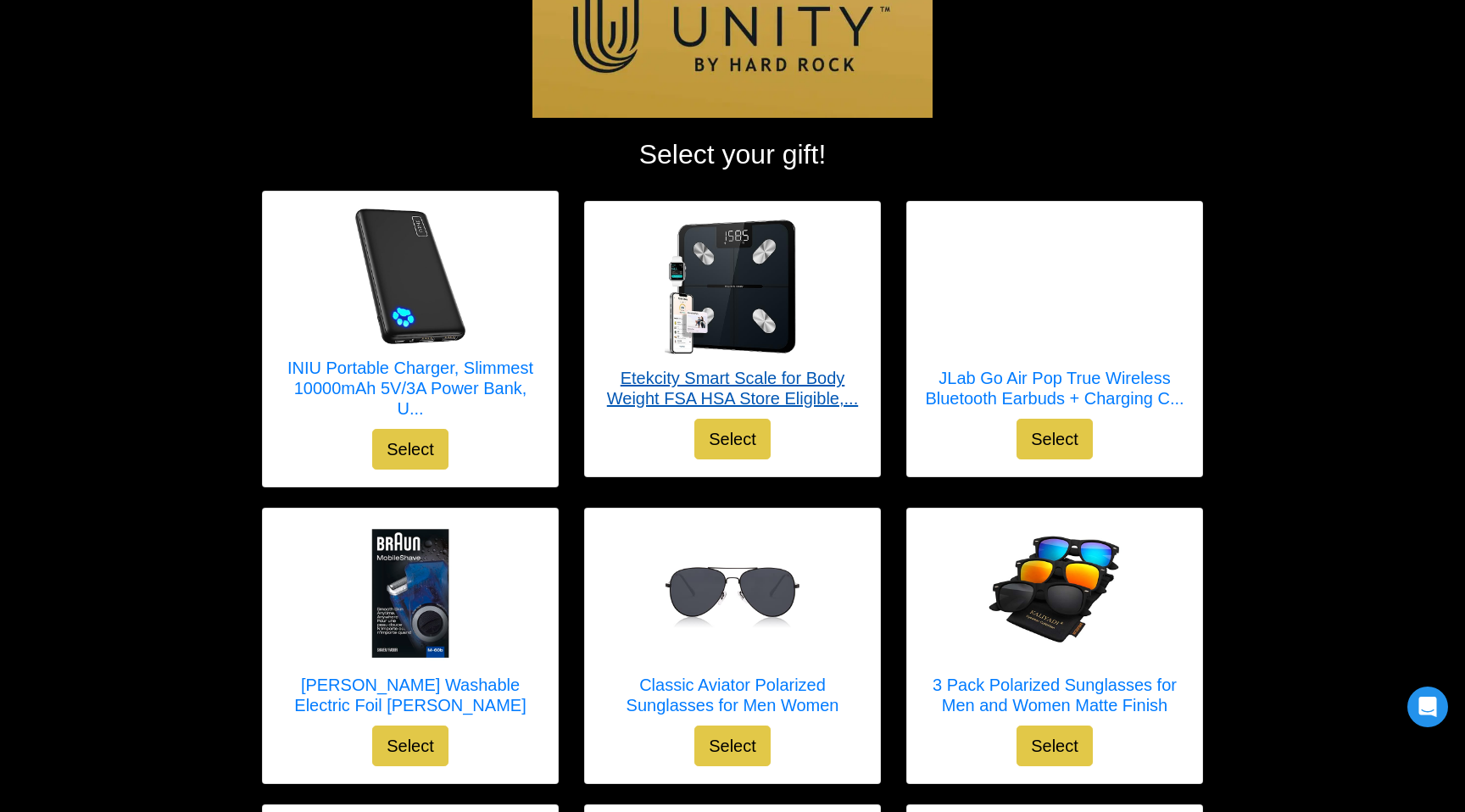 scroll, scrollTop: 140, scrollLeft: 0, axis: vertical 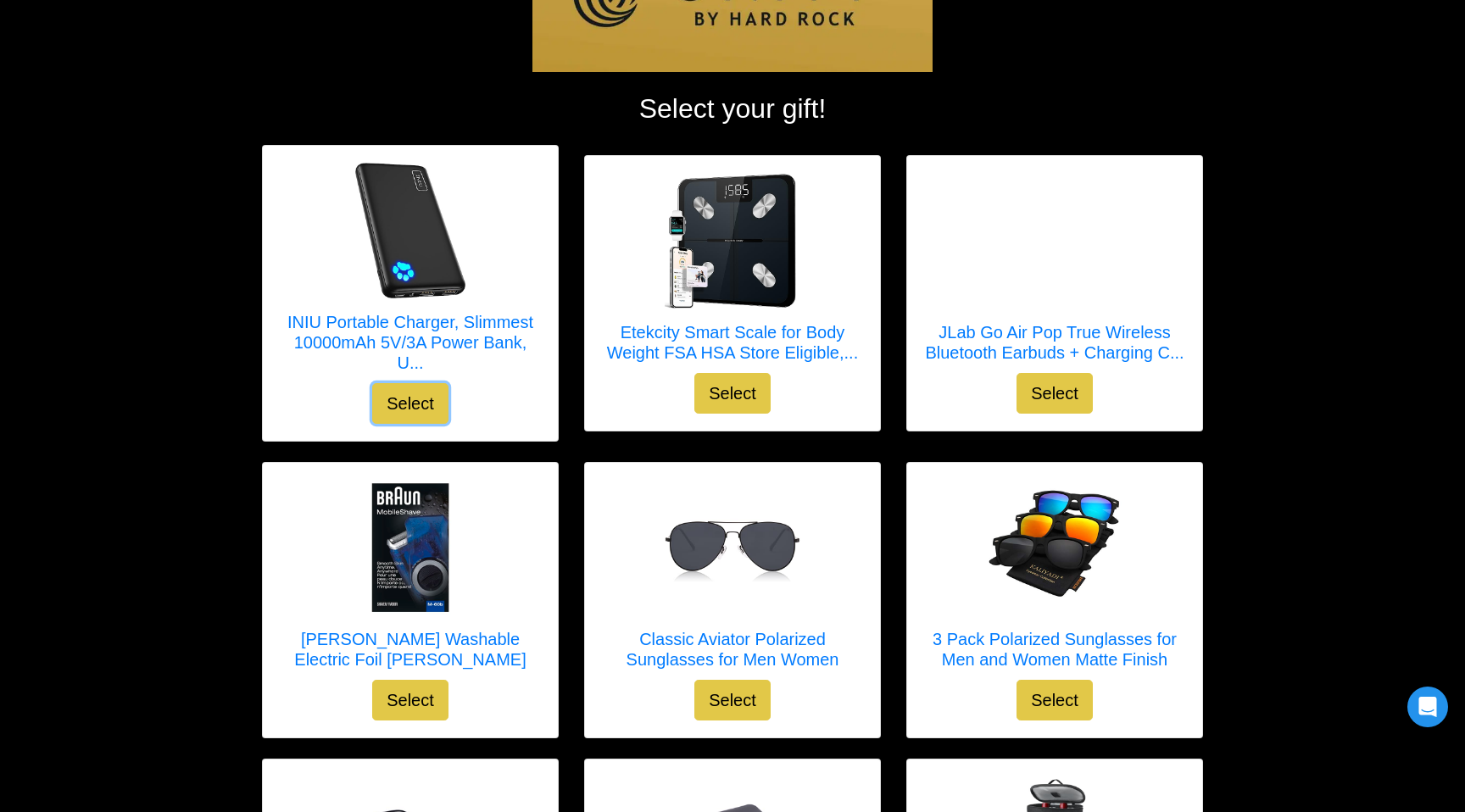 click on "Select" at bounding box center [410, 403] 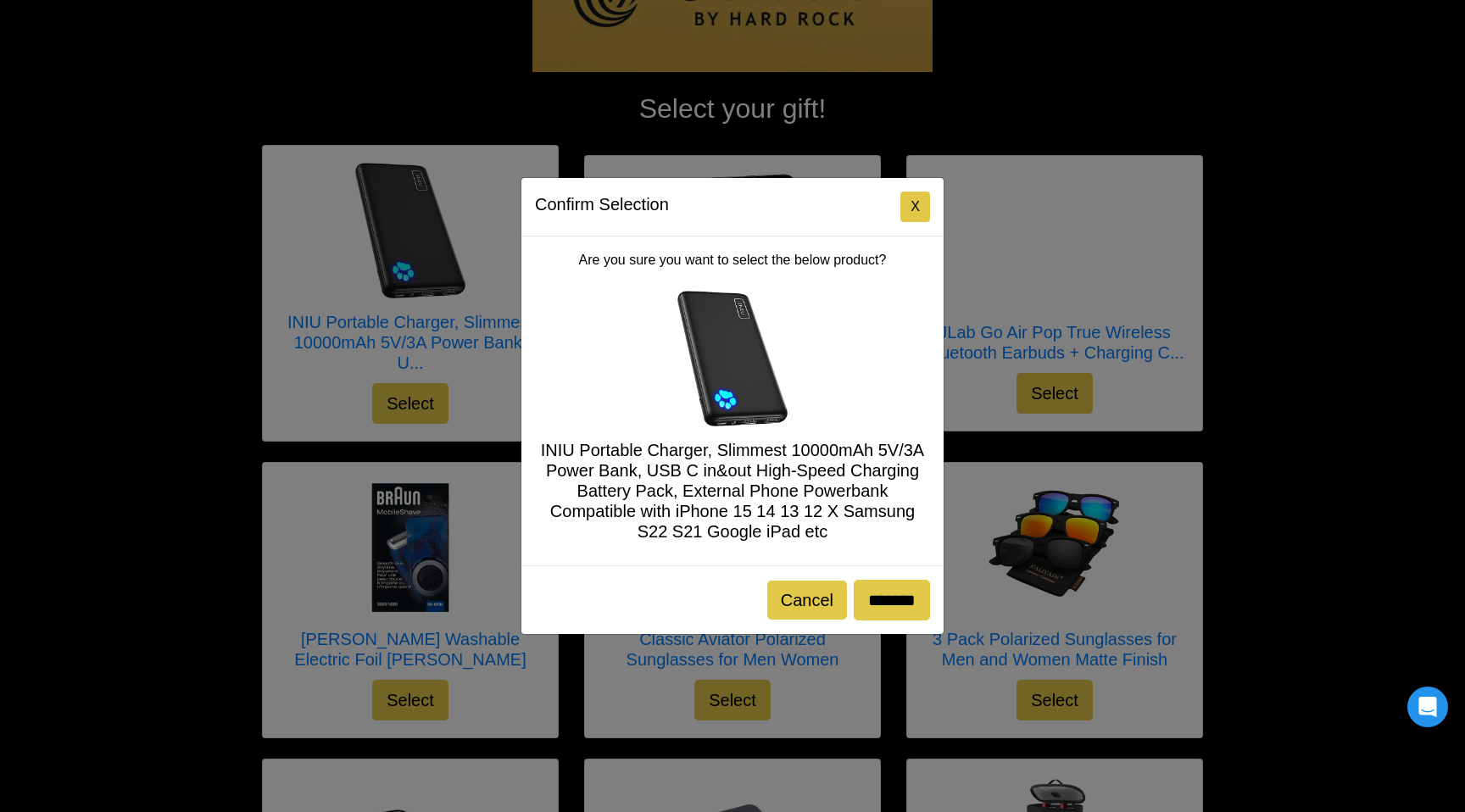 click at bounding box center [732, 359] 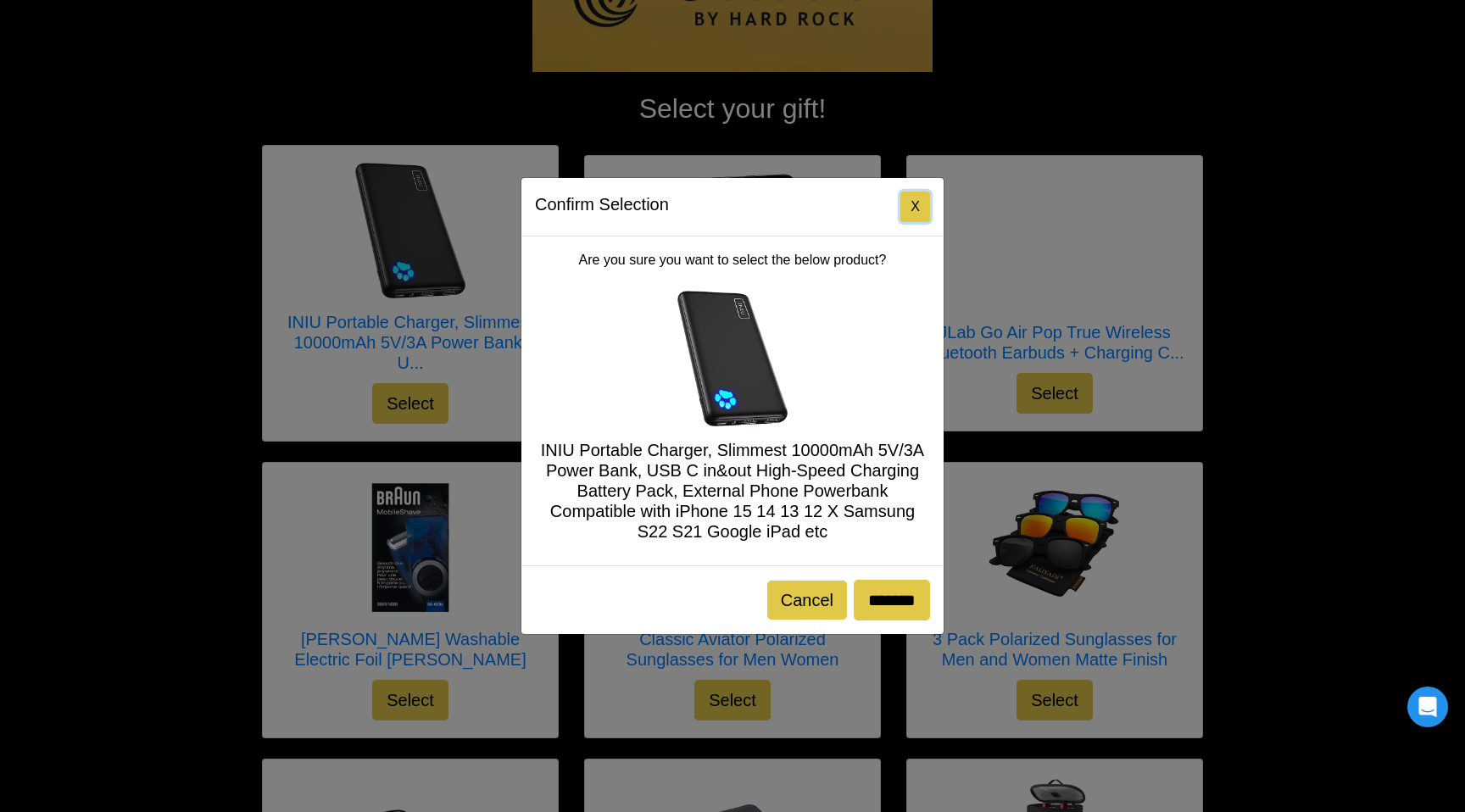 click on "X" at bounding box center [915, 207] 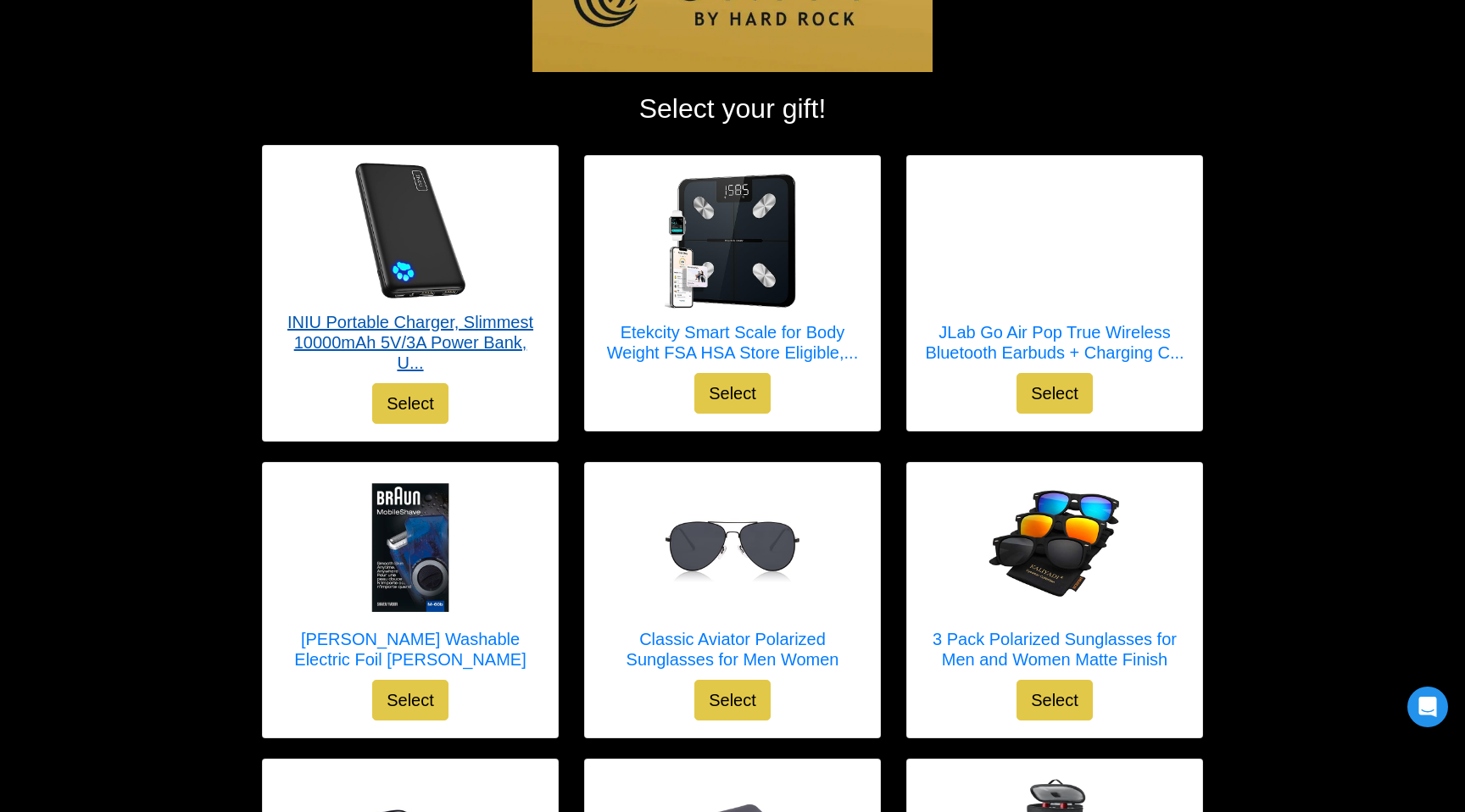 click at bounding box center (410, 231) 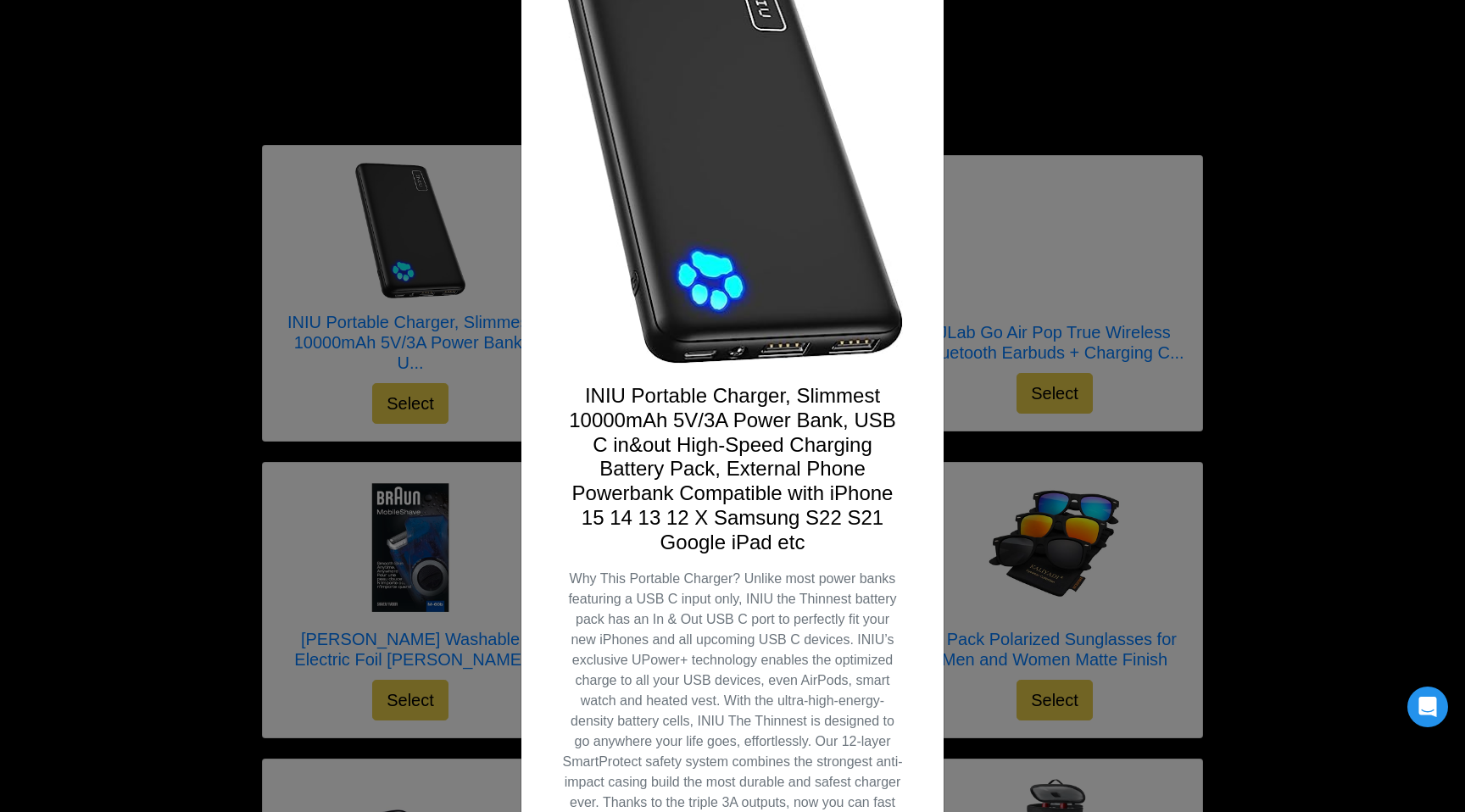 scroll, scrollTop: 408, scrollLeft: 0, axis: vertical 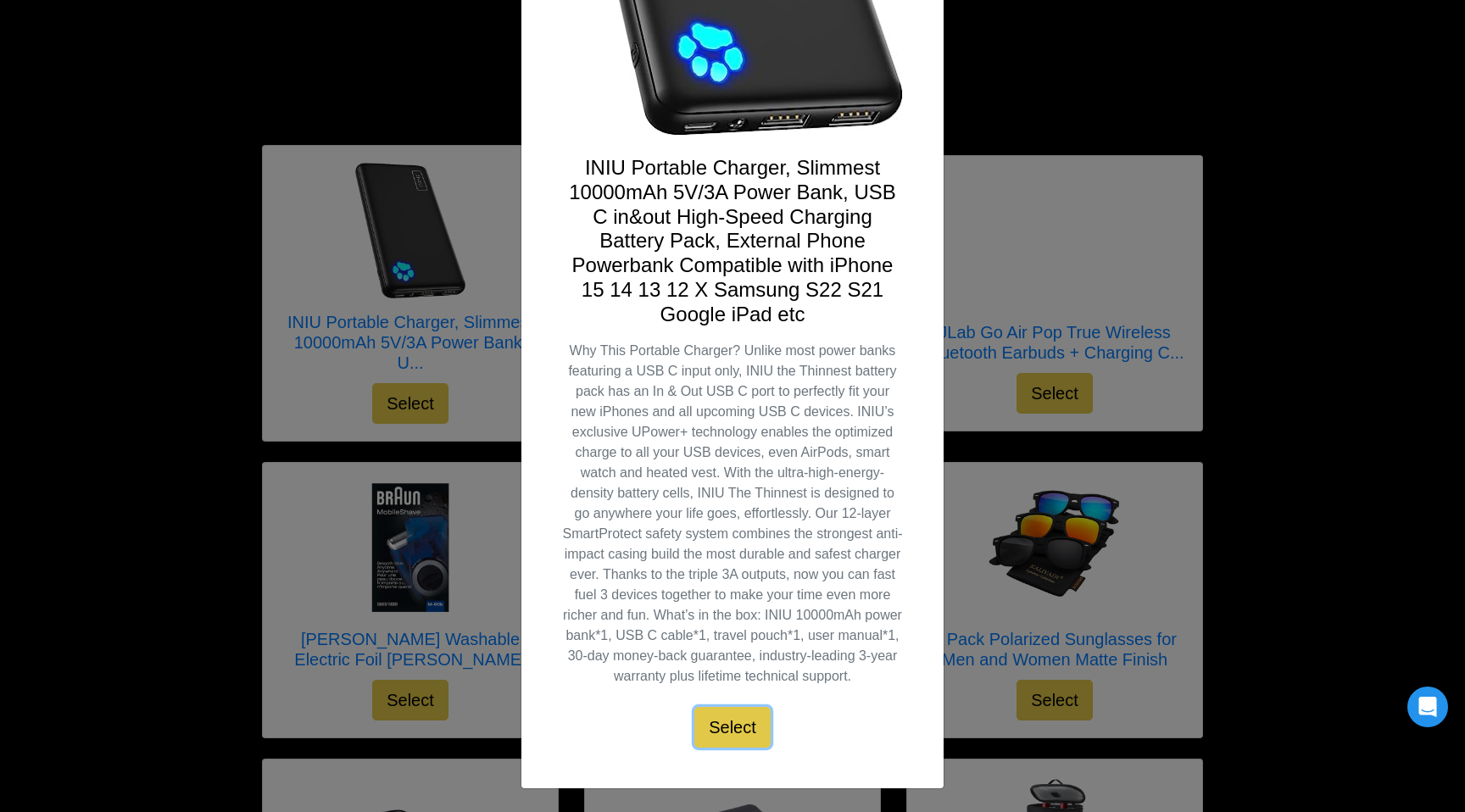 click on "Select" at bounding box center [732, 727] 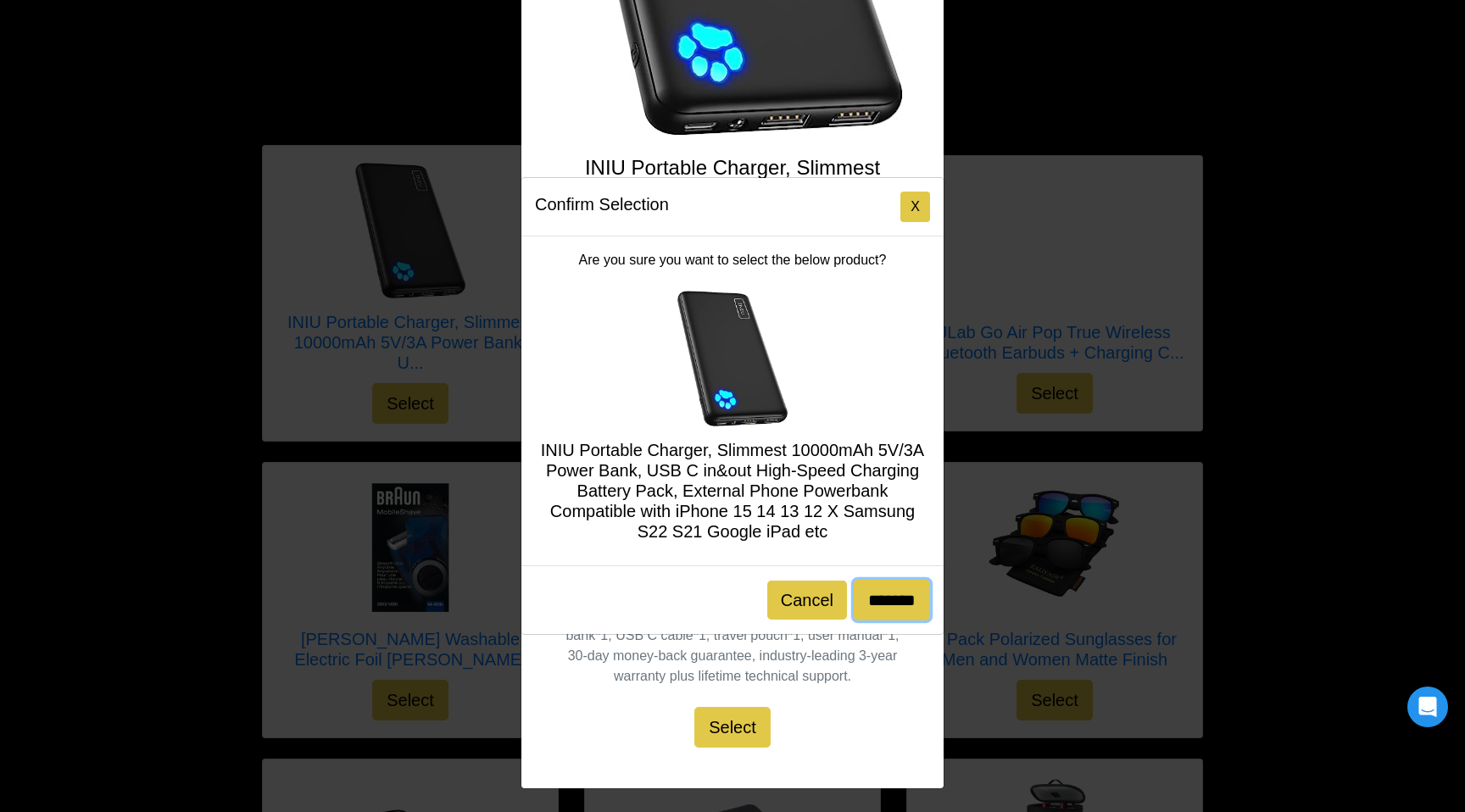 click on "*******" at bounding box center [892, 600] 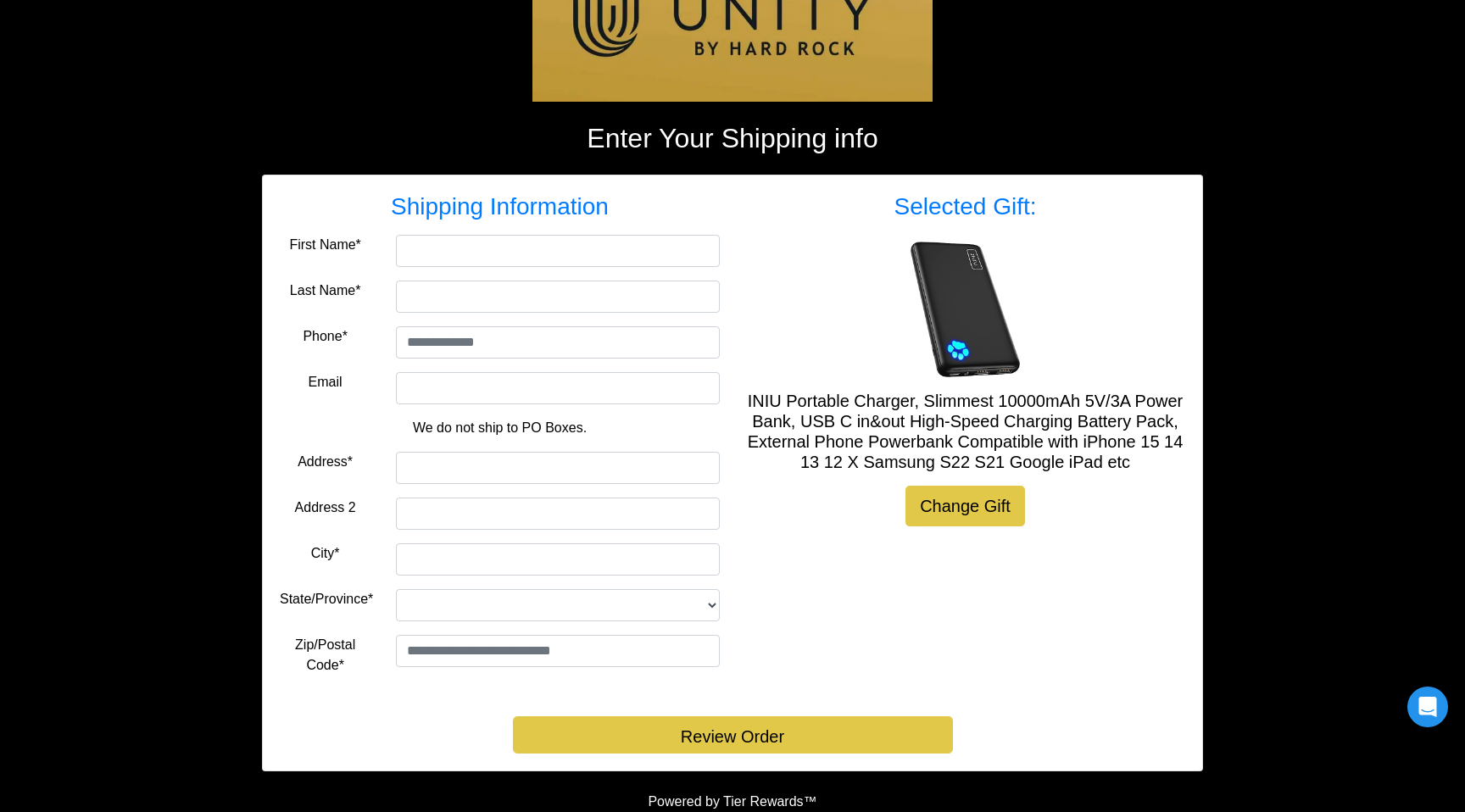 scroll, scrollTop: 0, scrollLeft: 0, axis: both 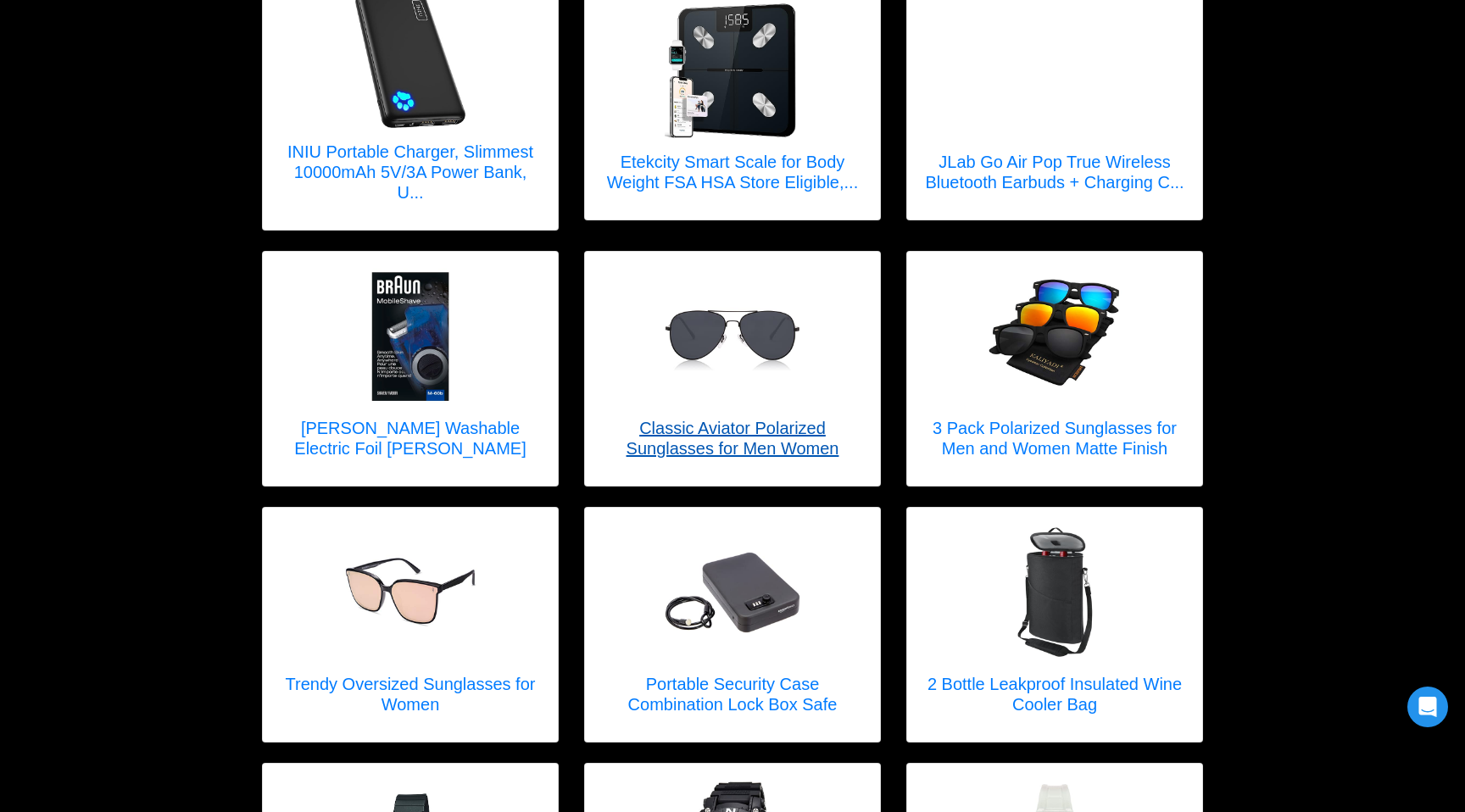 click at bounding box center (732, 336) 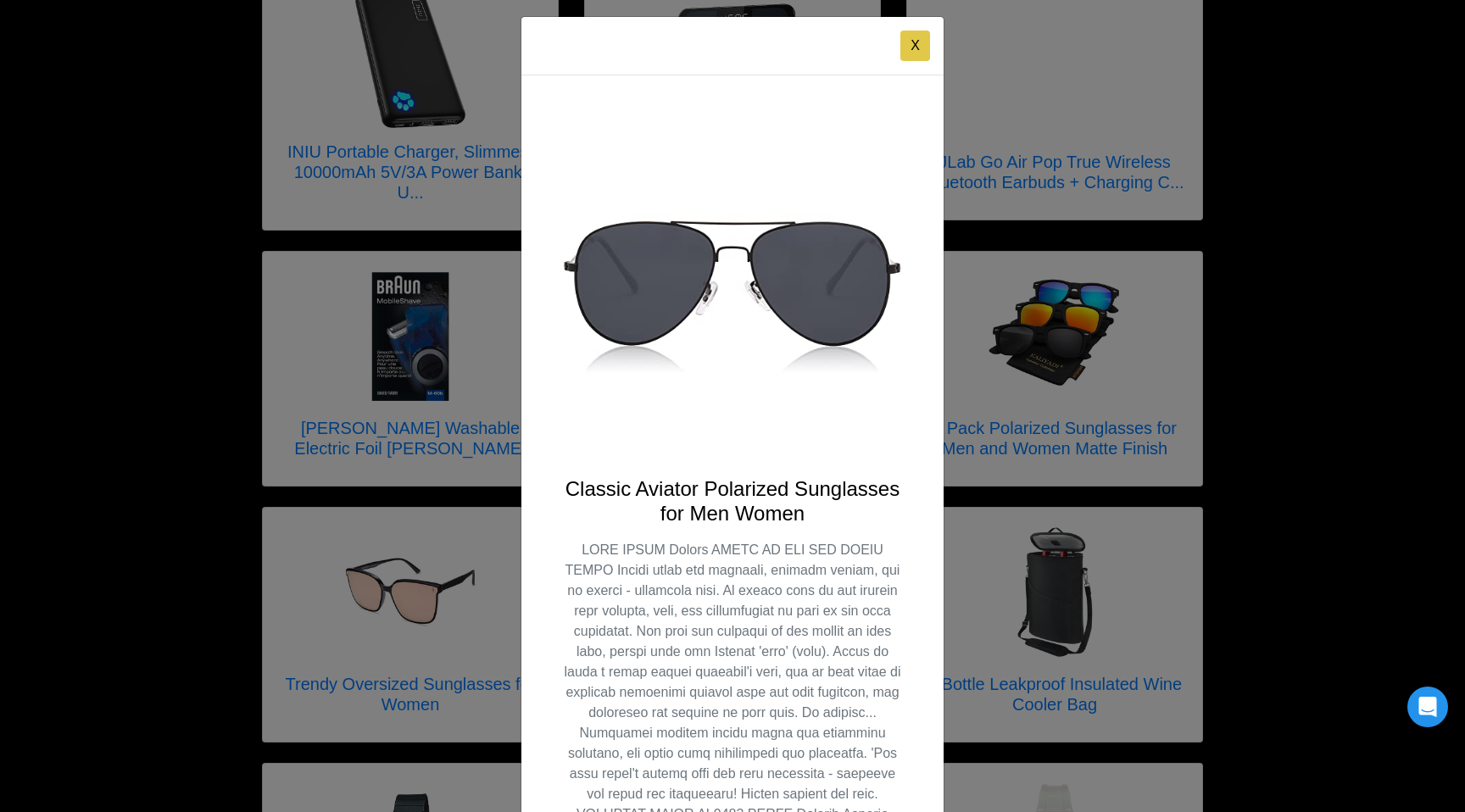 scroll, scrollTop: 0, scrollLeft: 0, axis: both 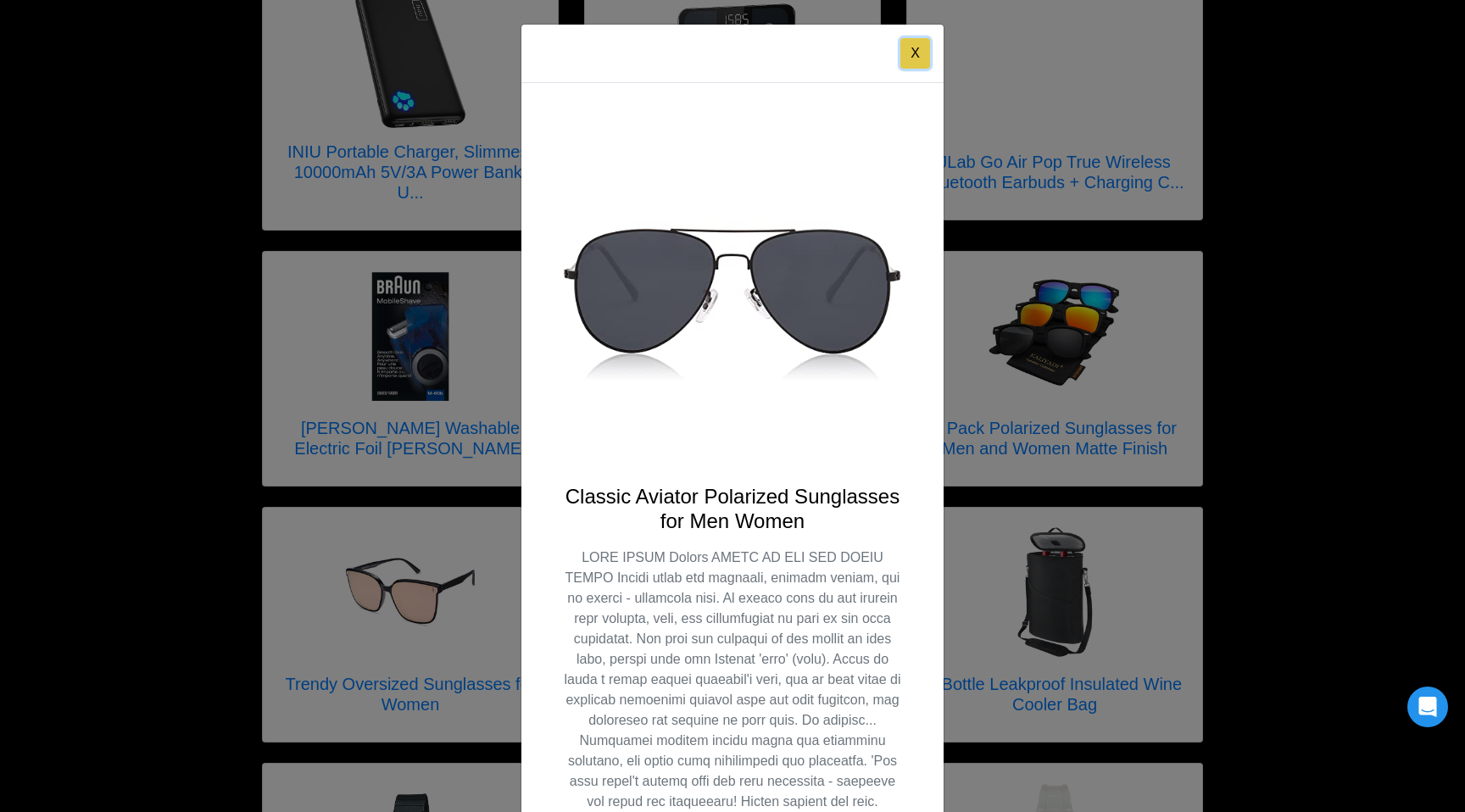 click on "X" at bounding box center [915, 53] 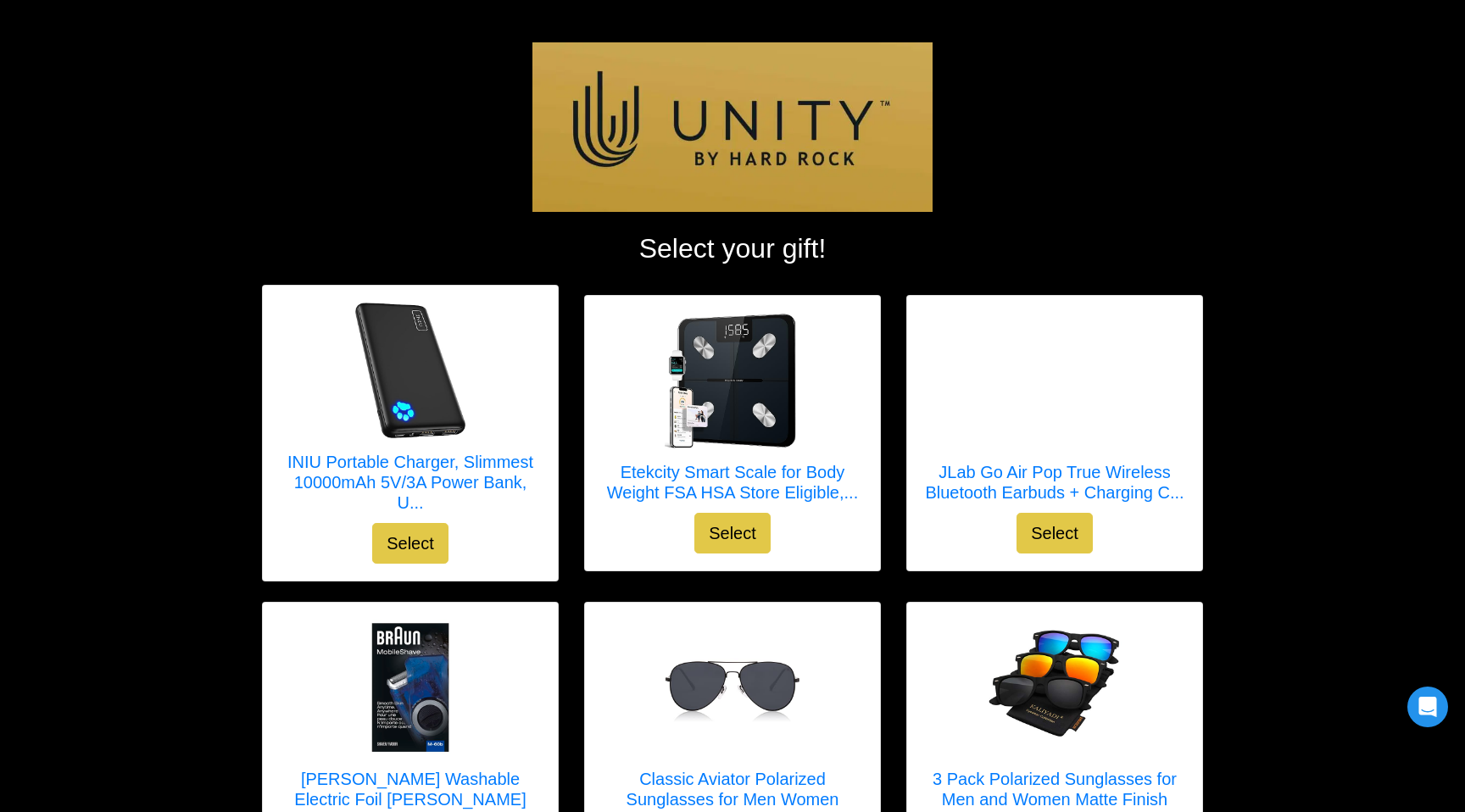 scroll, scrollTop: 140, scrollLeft: 0, axis: vertical 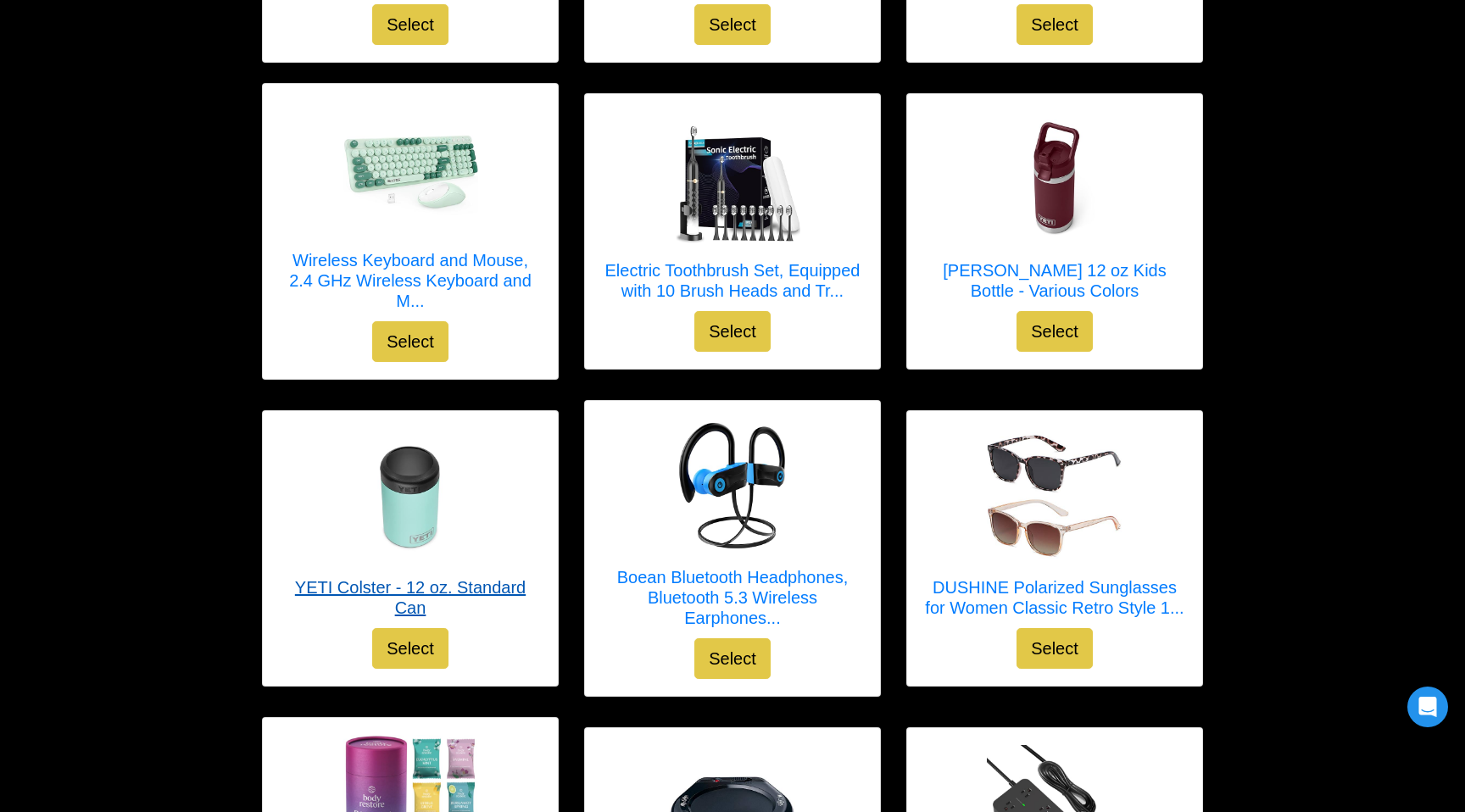 click at bounding box center (410, 496) 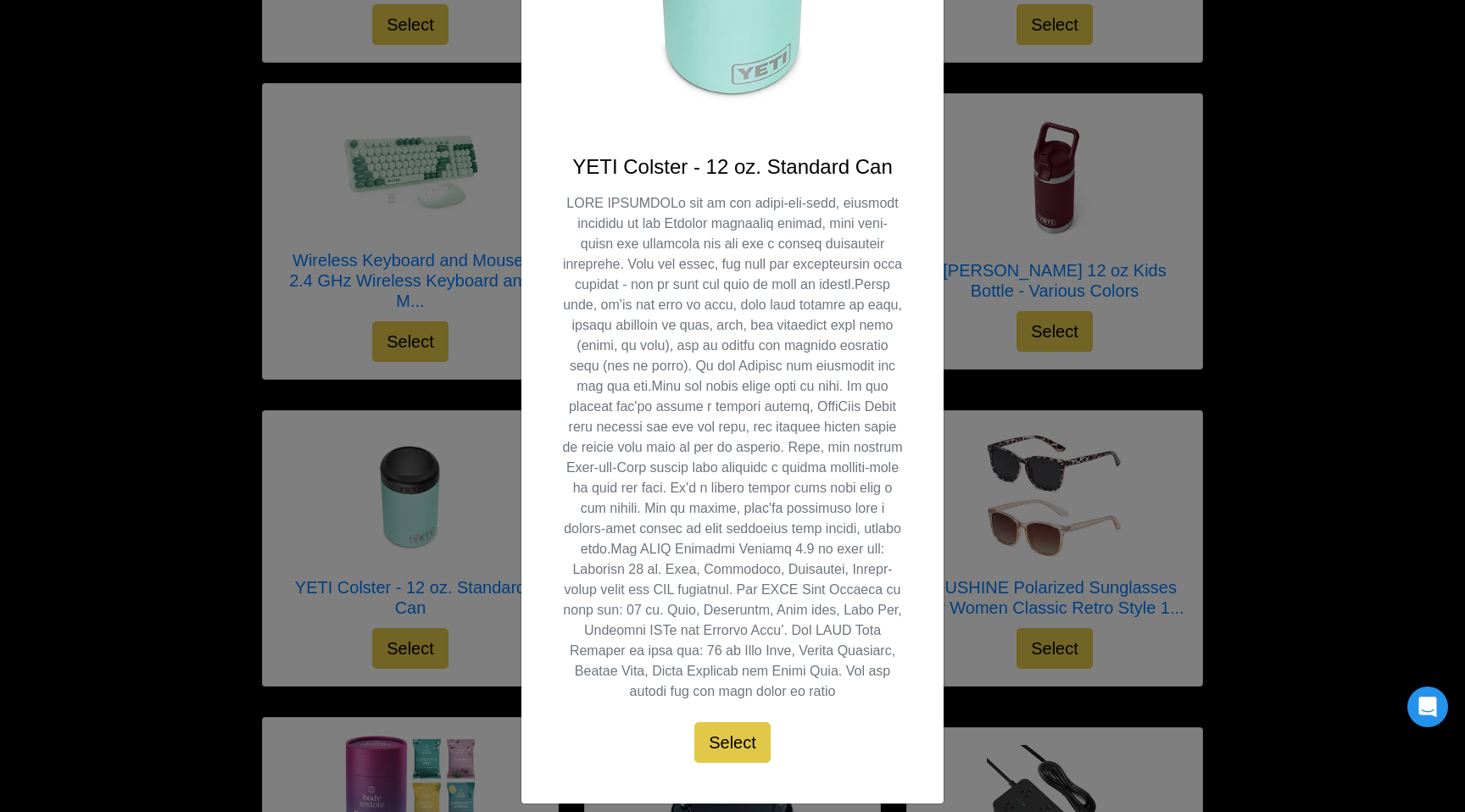 scroll, scrollTop: 346, scrollLeft: 0, axis: vertical 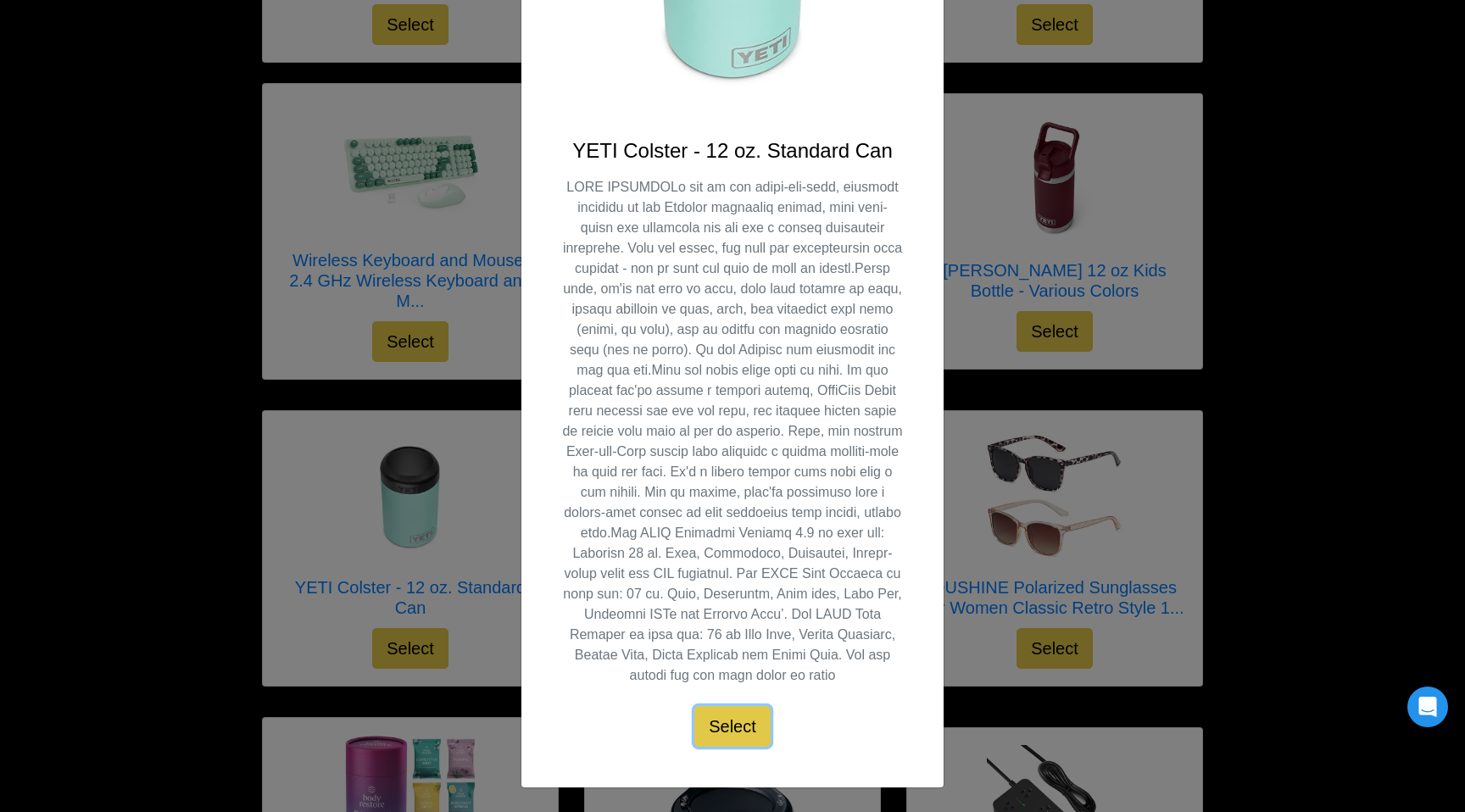 click on "Select" at bounding box center [732, 726] 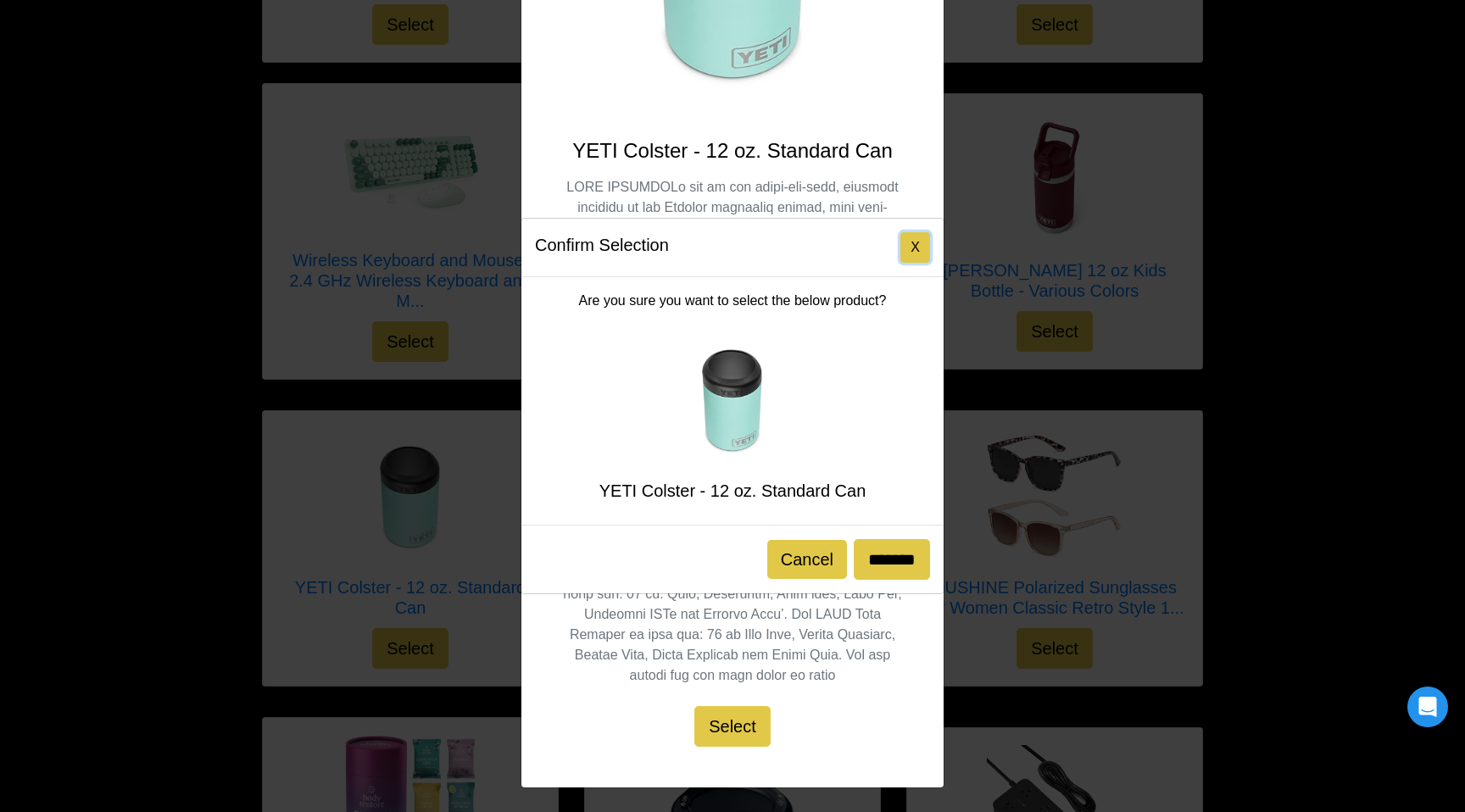 click on "X" at bounding box center [915, 247] 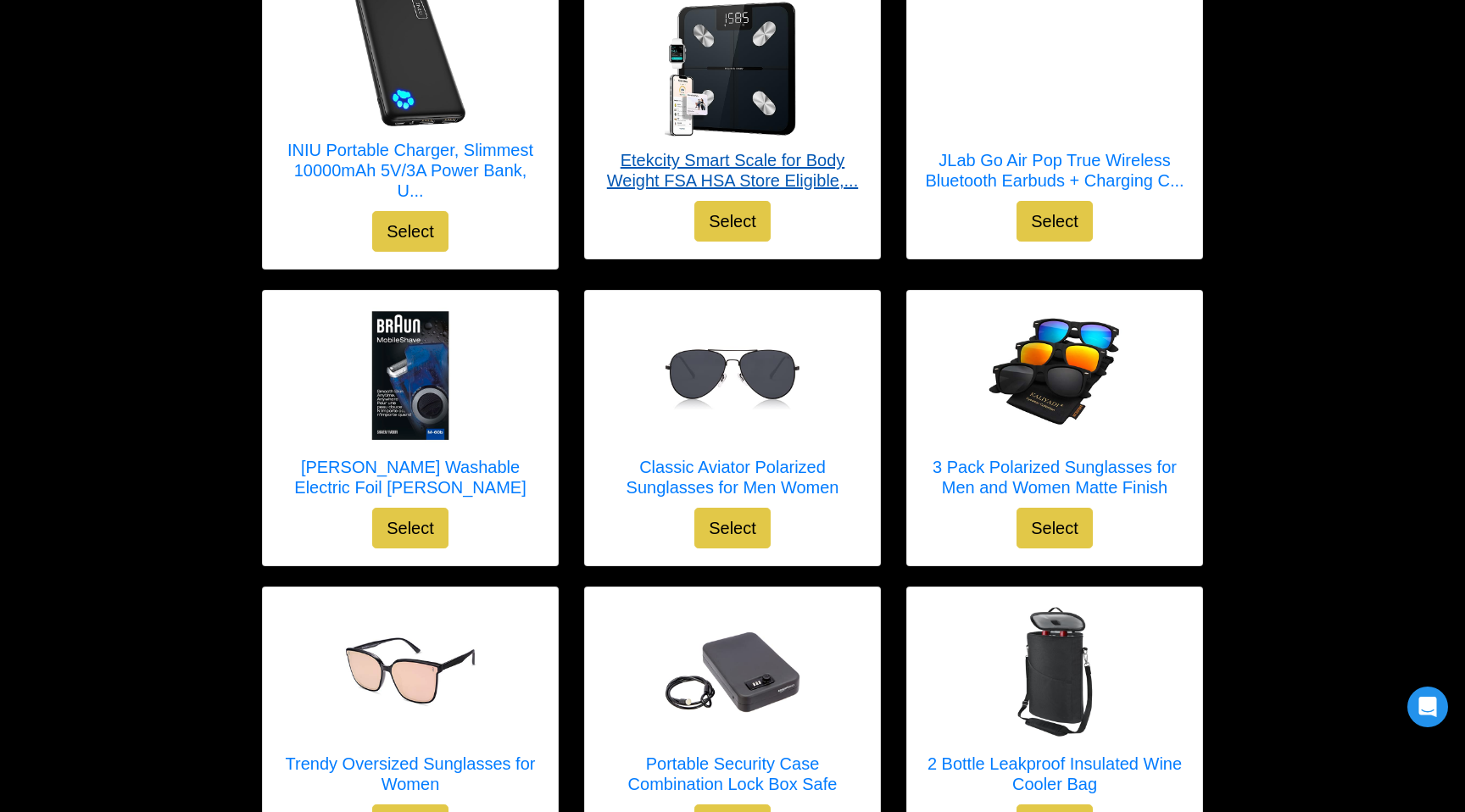 scroll, scrollTop: 0, scrollLeft: 0, axis: both 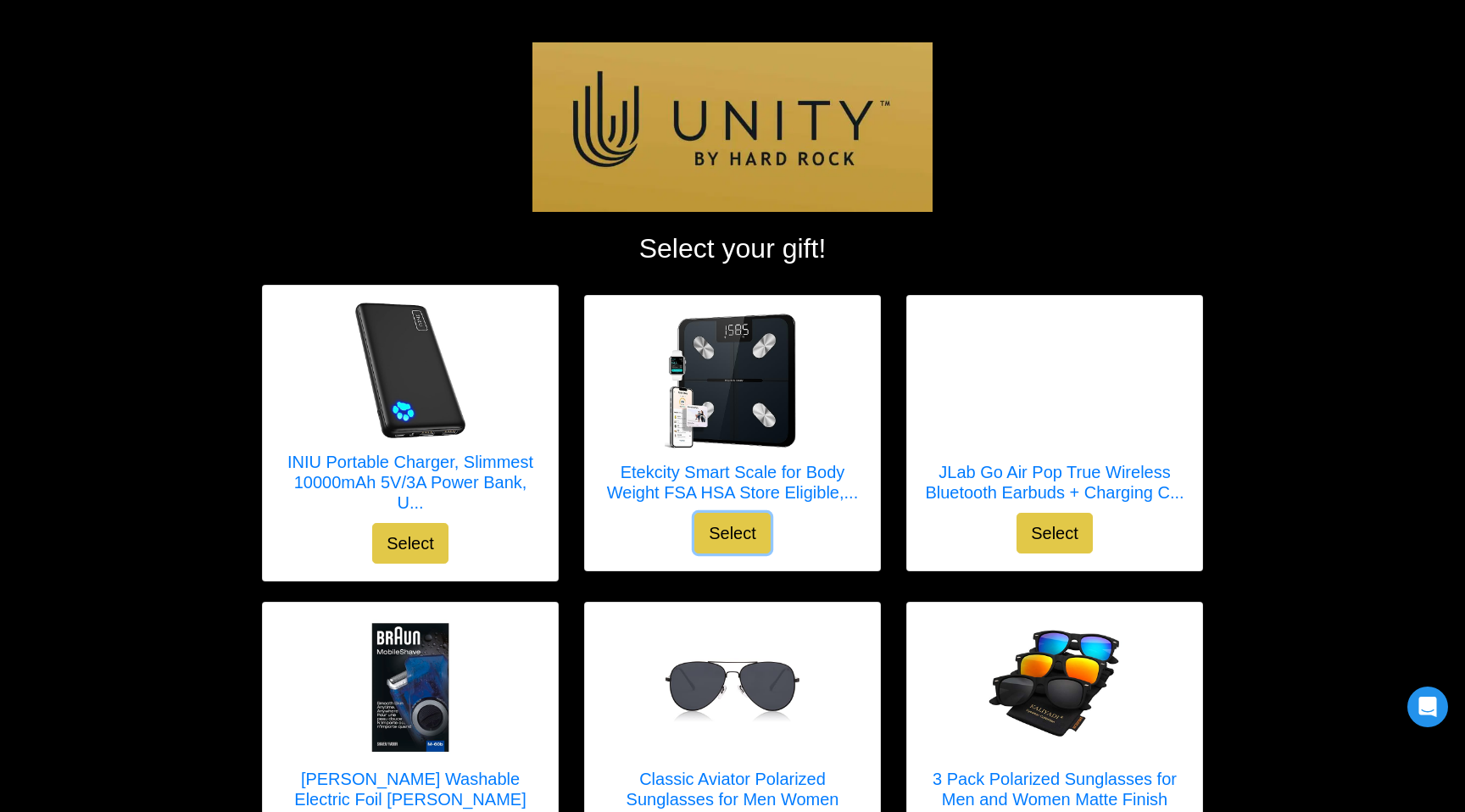 click on "Select" at bounding box center [732, 533] 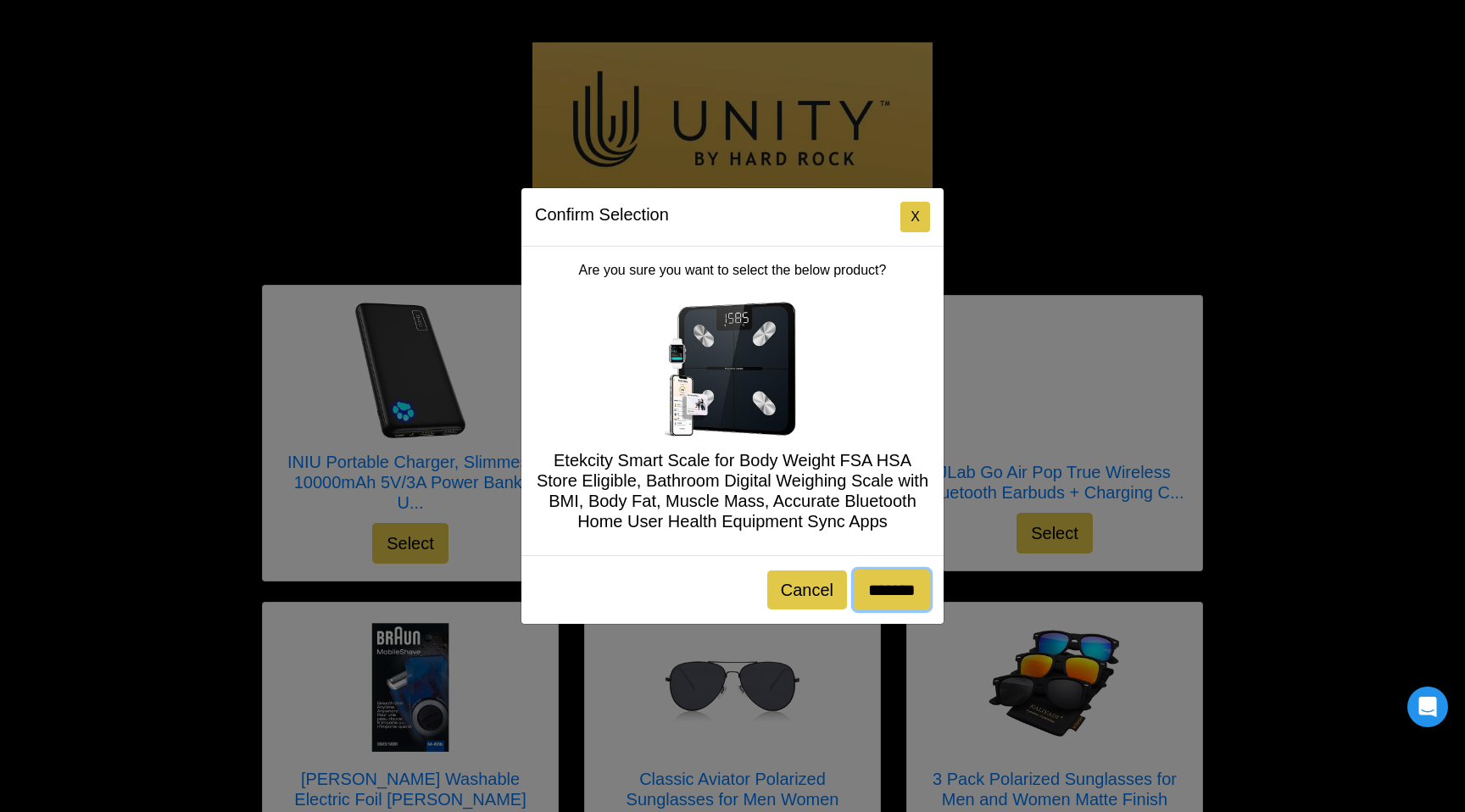 click on "*******" at bounding box center [892, 590] 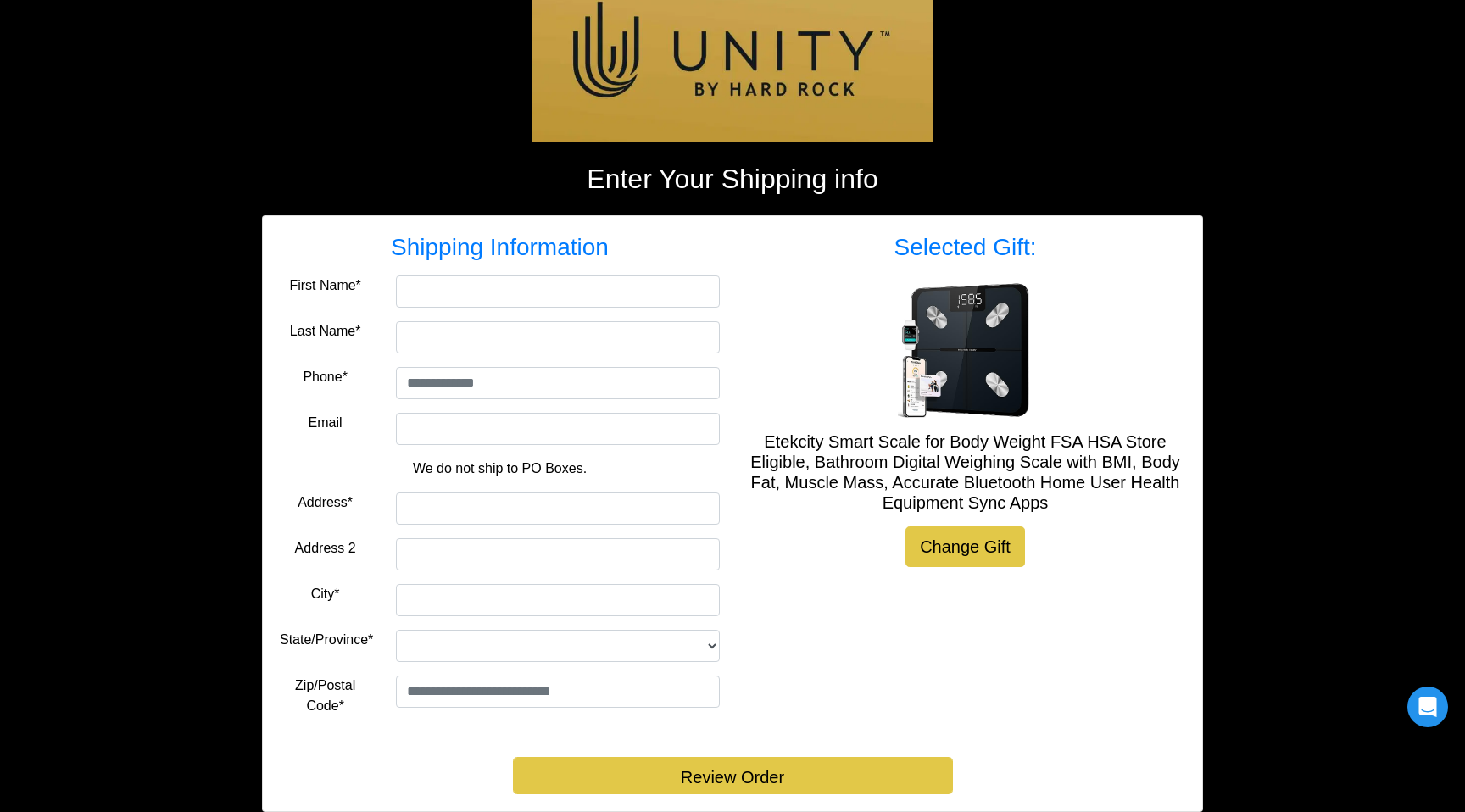 scroll, scrollTop: 110, scrollLeft: 0, axis: vertical 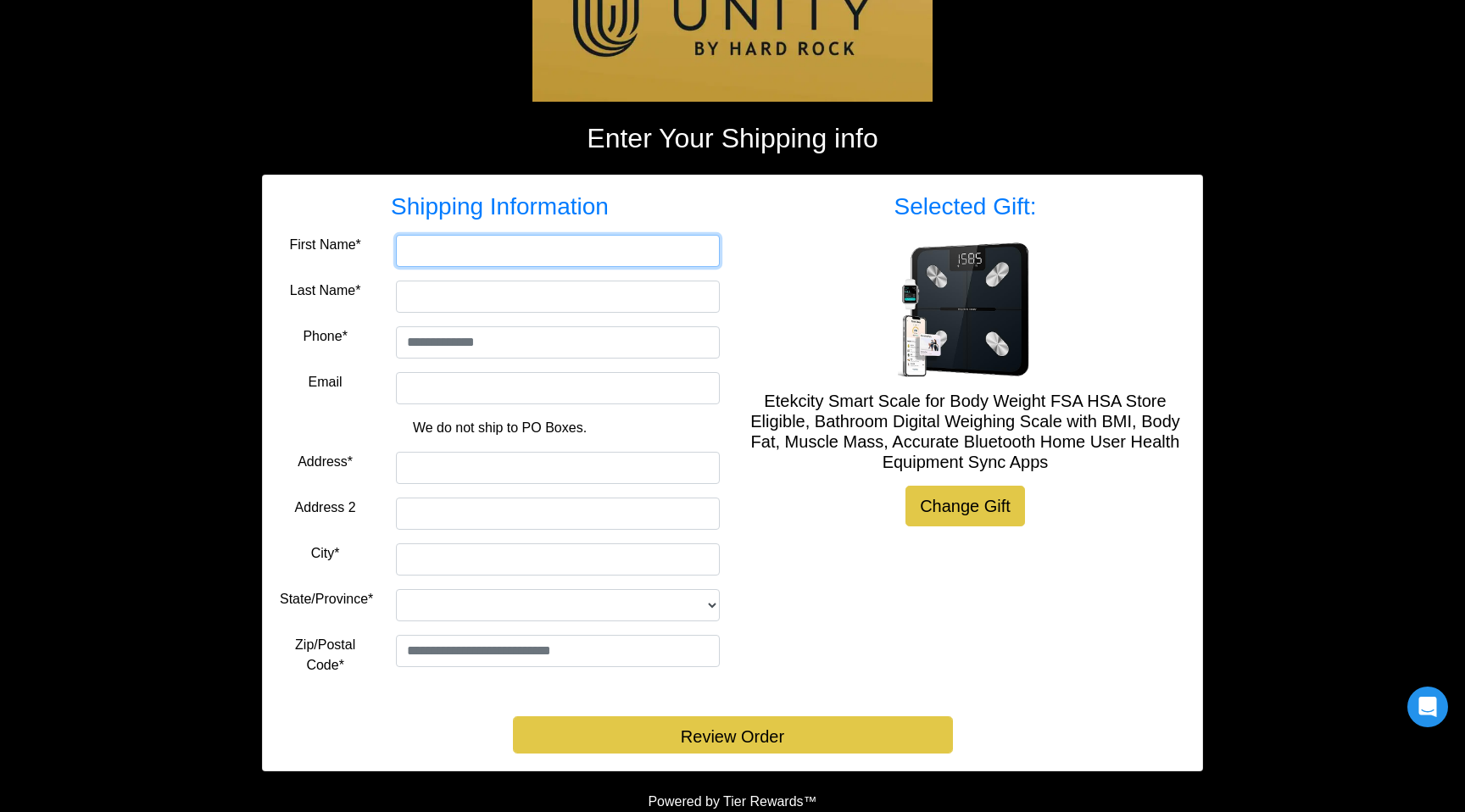 click on "First Name*" at bounding box center (558, 251) 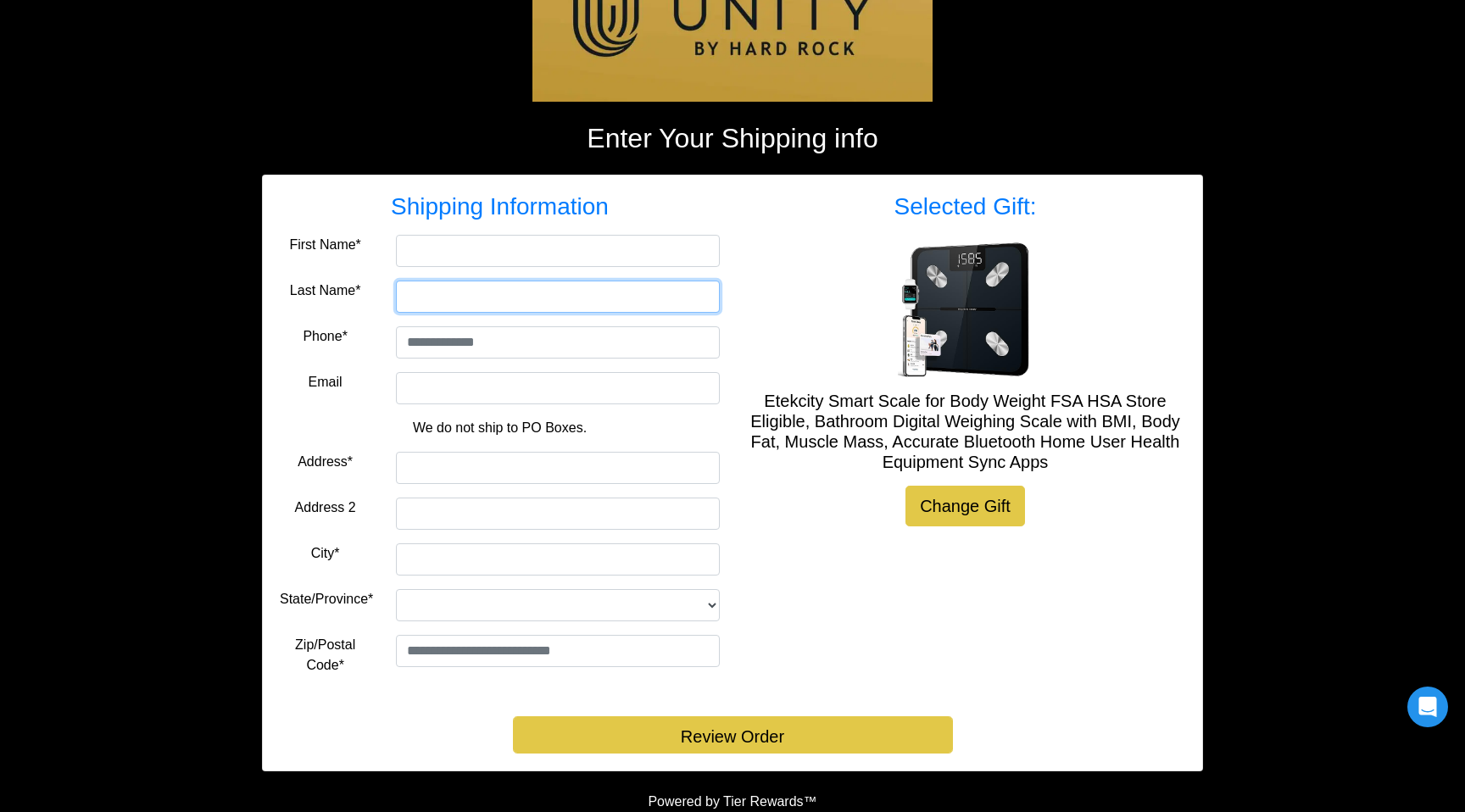 click on "Last Name*" at bounding box center (558, 297) 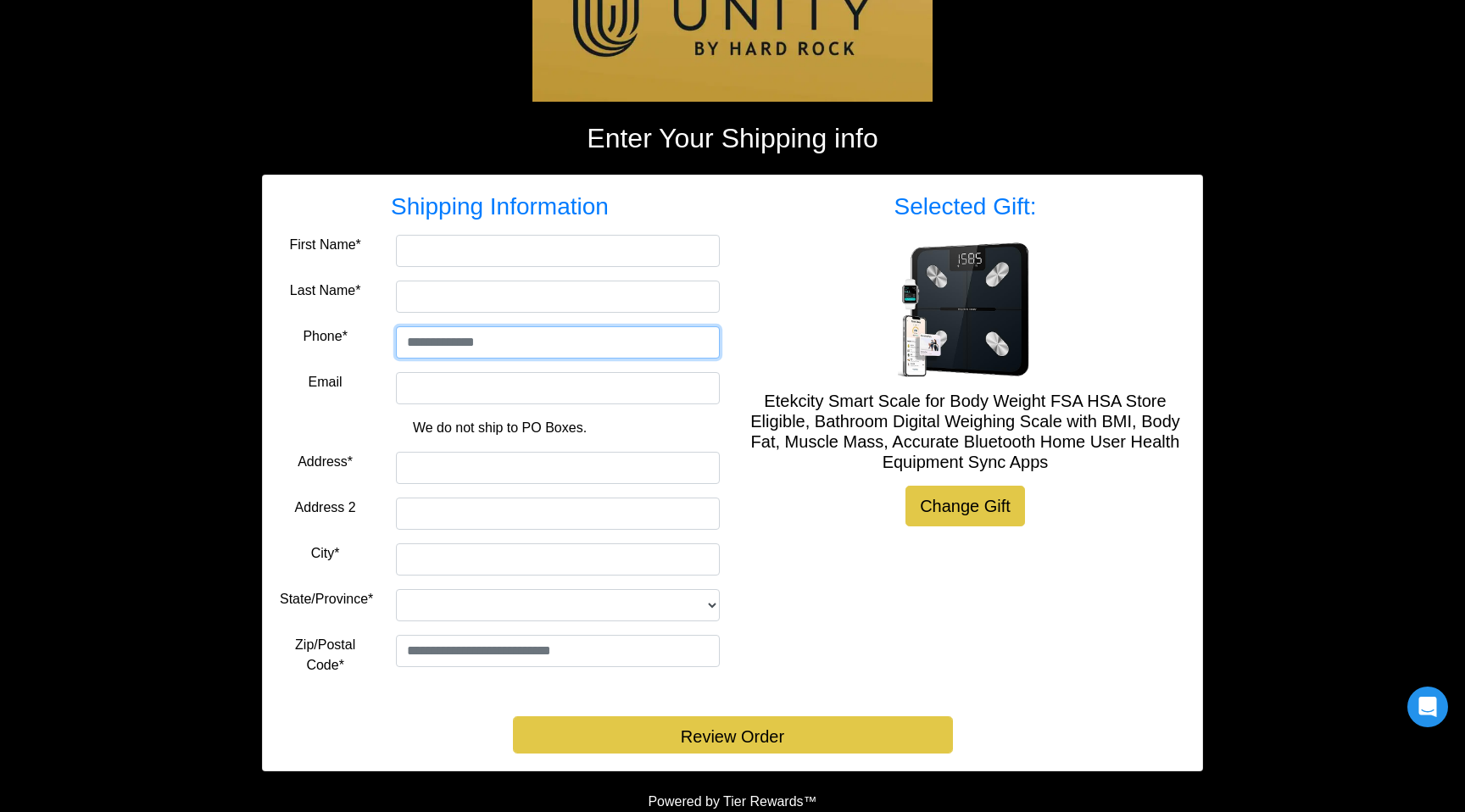 click at bounding box center [558, 342] 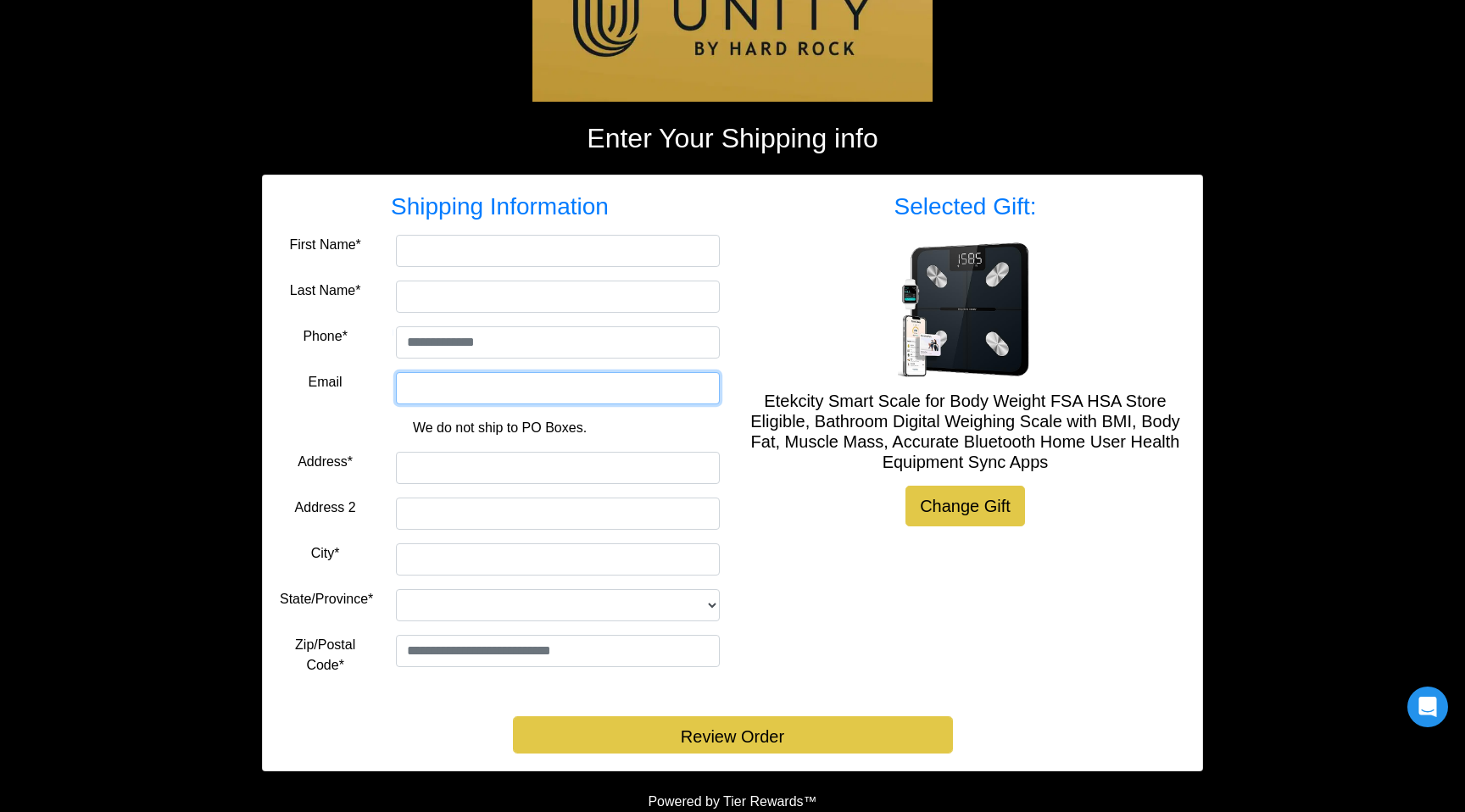 click on "Email" at bounding box center (558, 388) 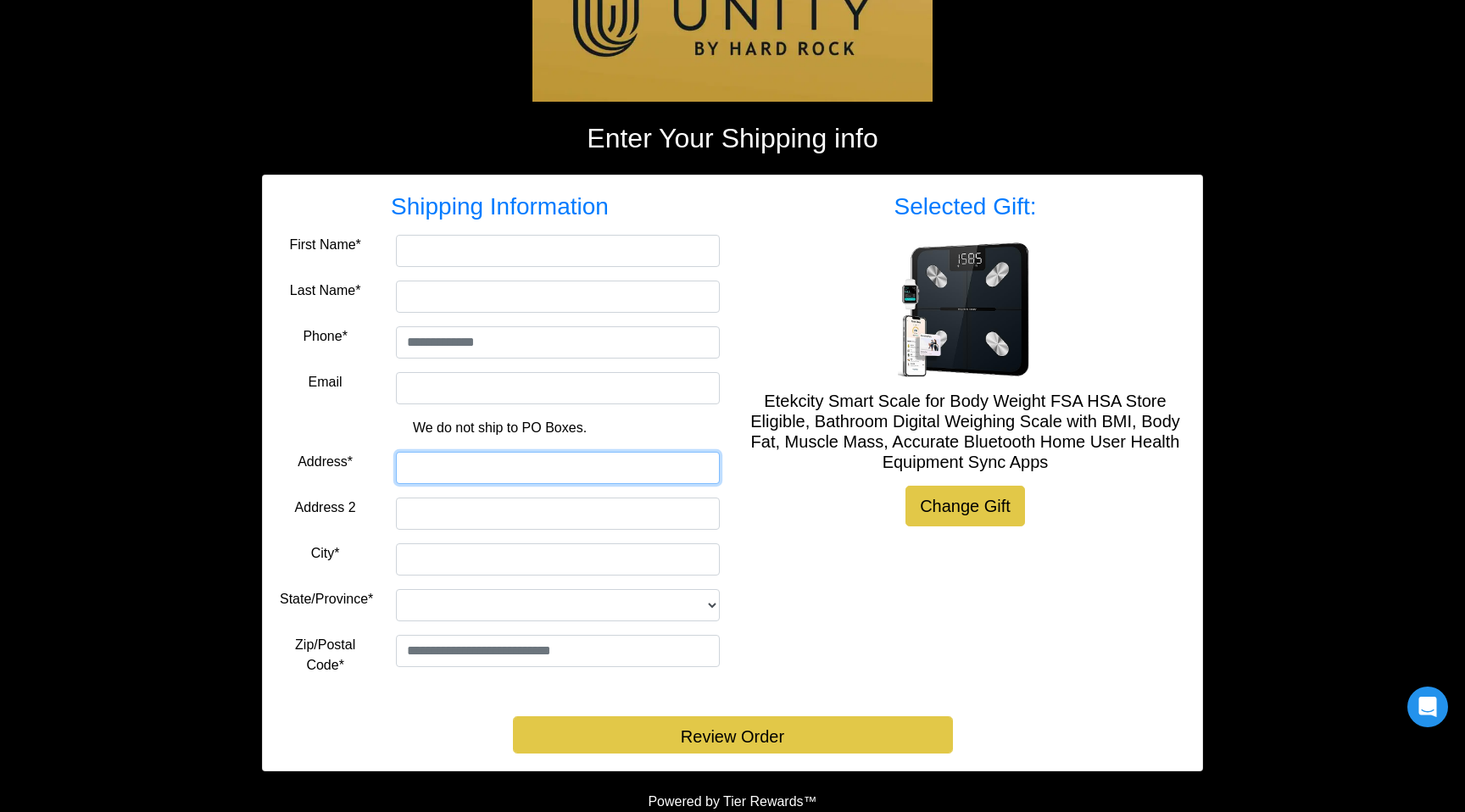 click on "Address*" at bounding box center (558, 468) 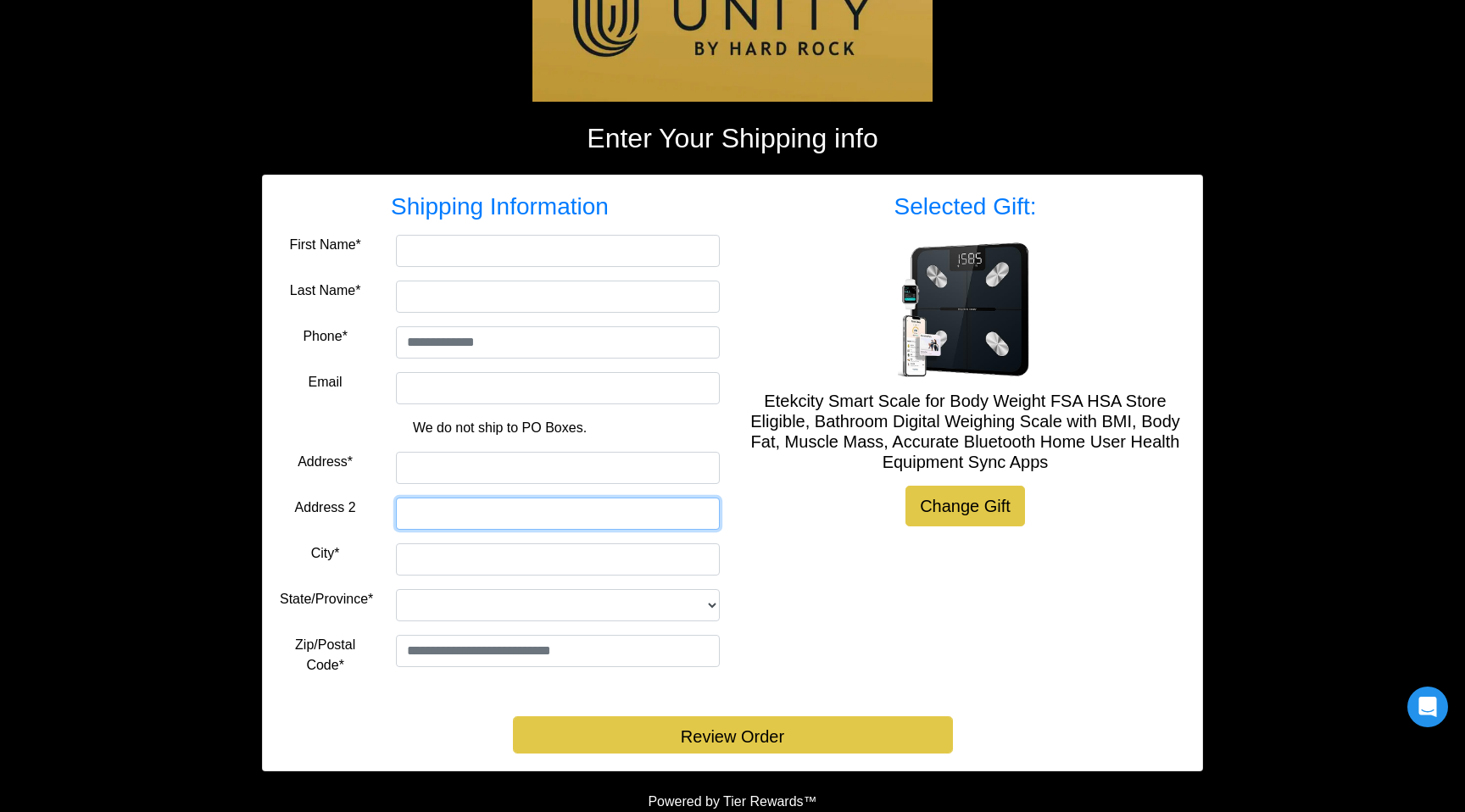 click on "Address 2" at bounding box center (558, 514) 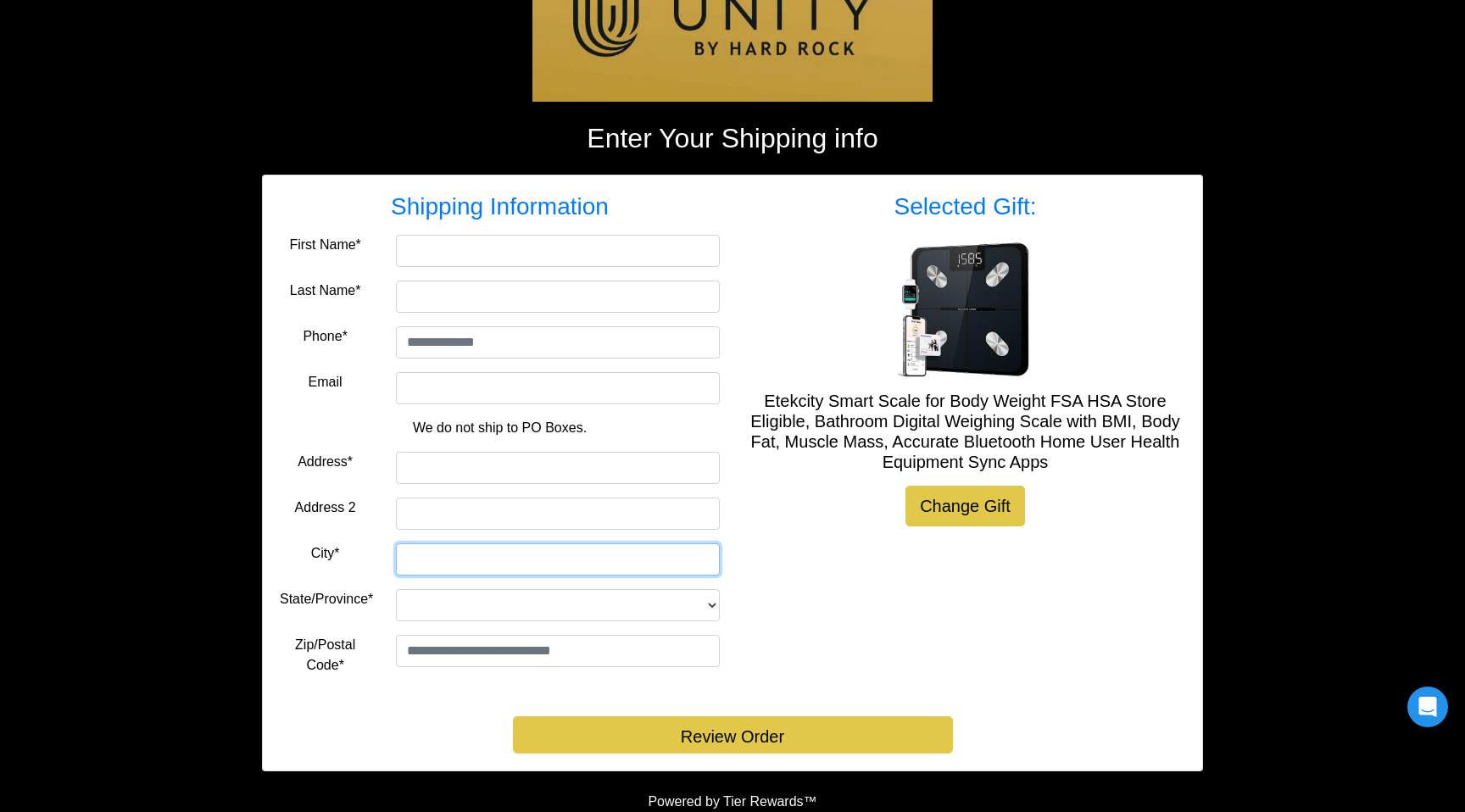 click on "City*" at bounding box center [558, 559] 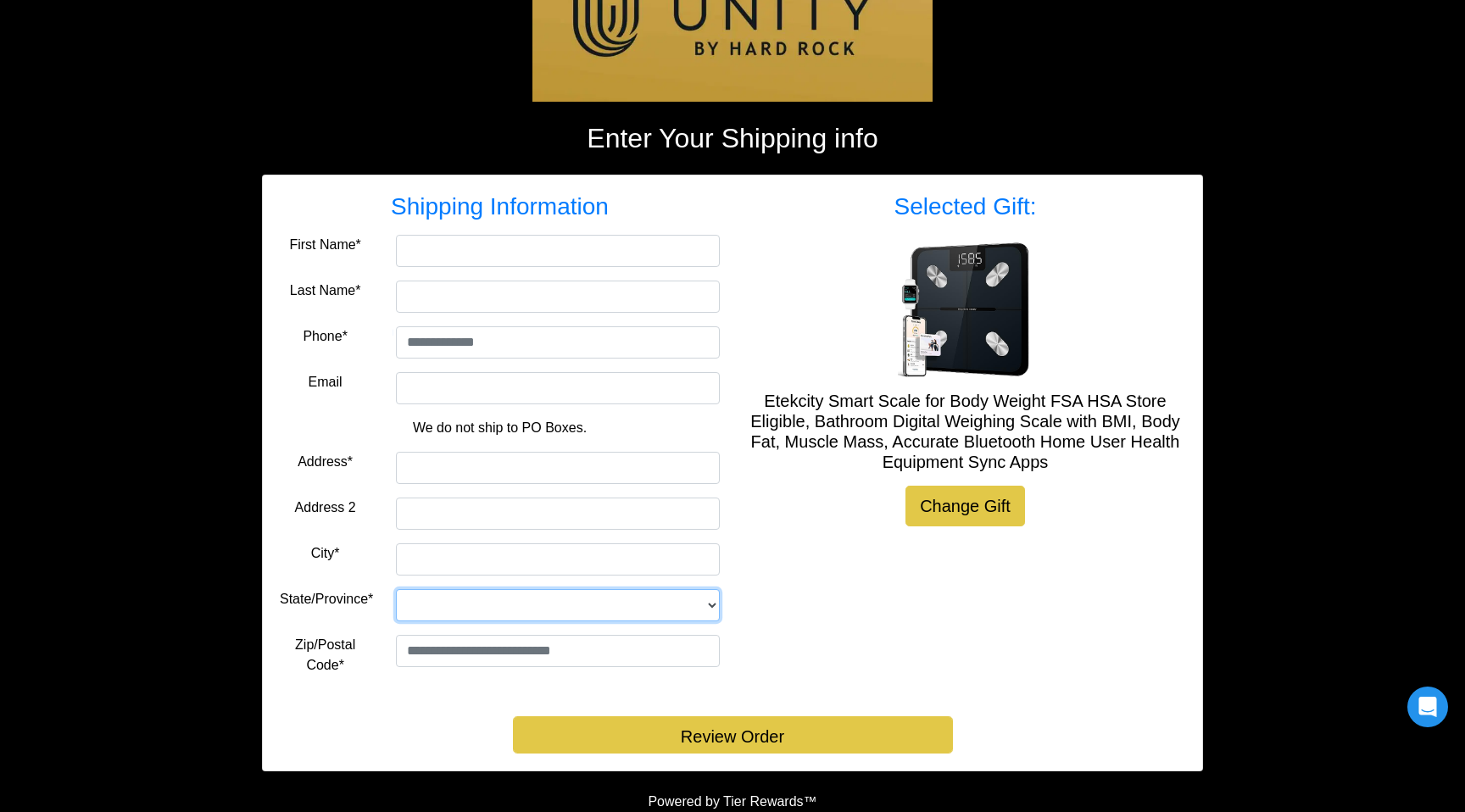 click on "**********" at bounding box center (558, 605) 